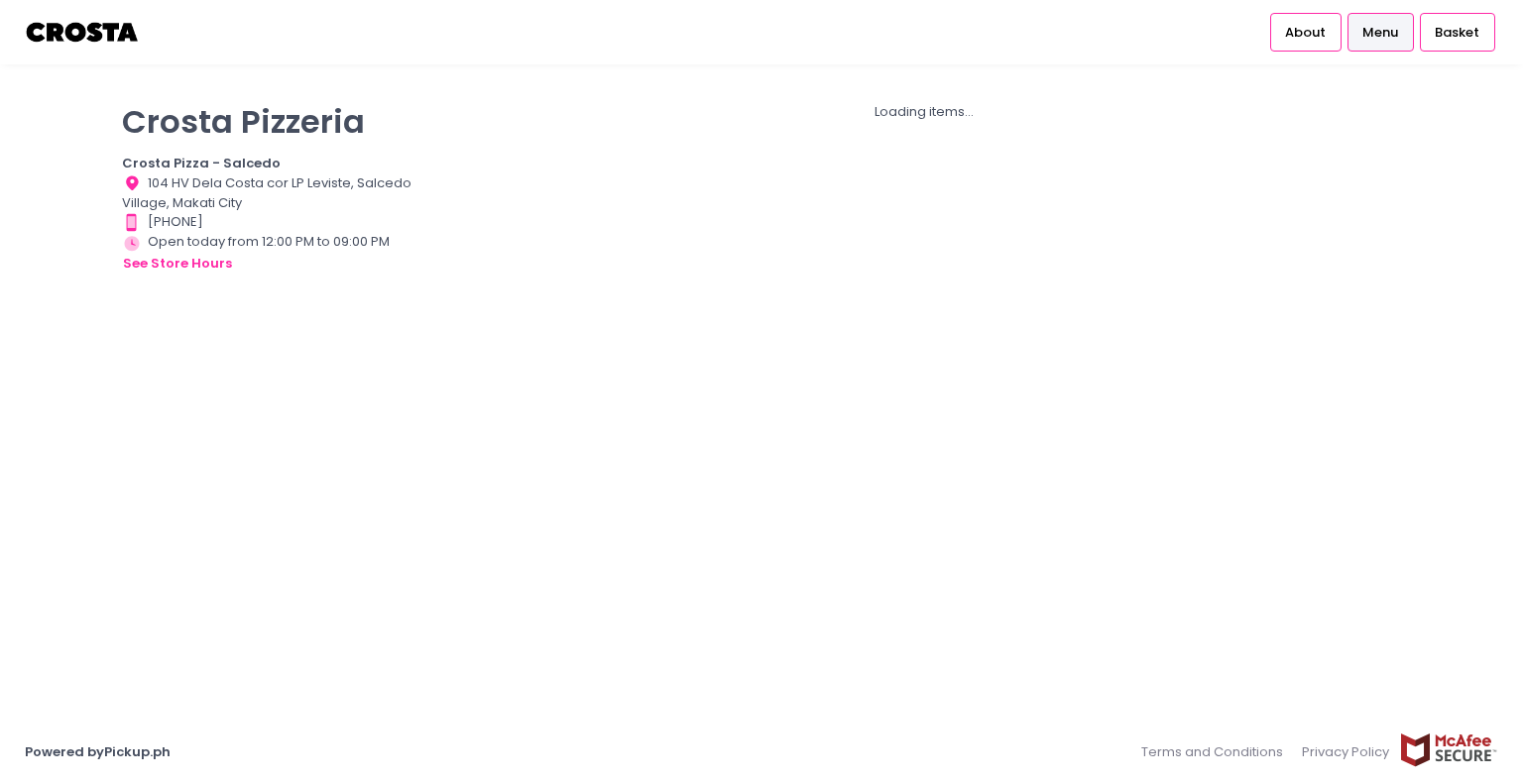 scroll, scrollTop: 0, scrollLeft: 0, axis: both 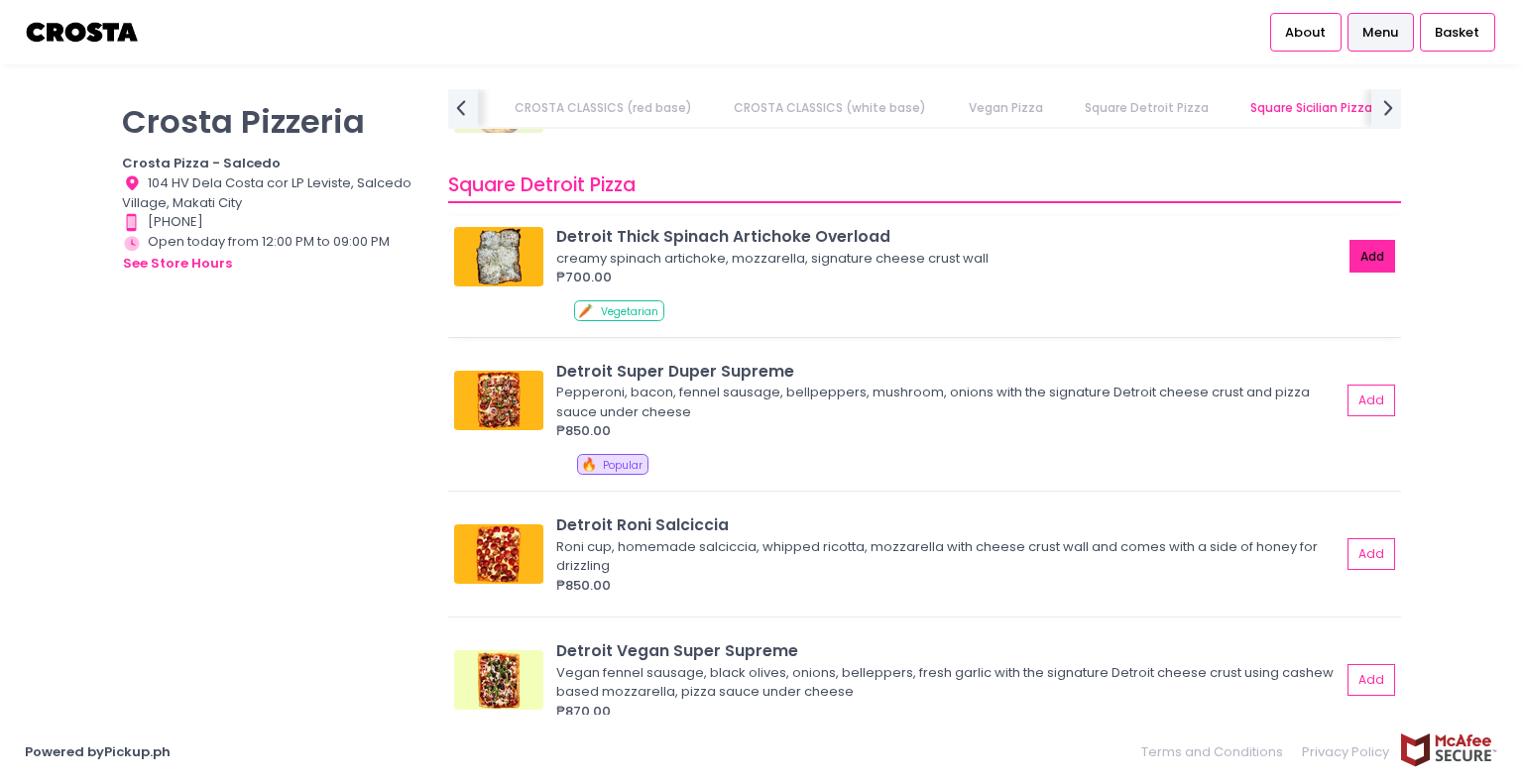 click on "Add" at bounding box center (1372, 256) 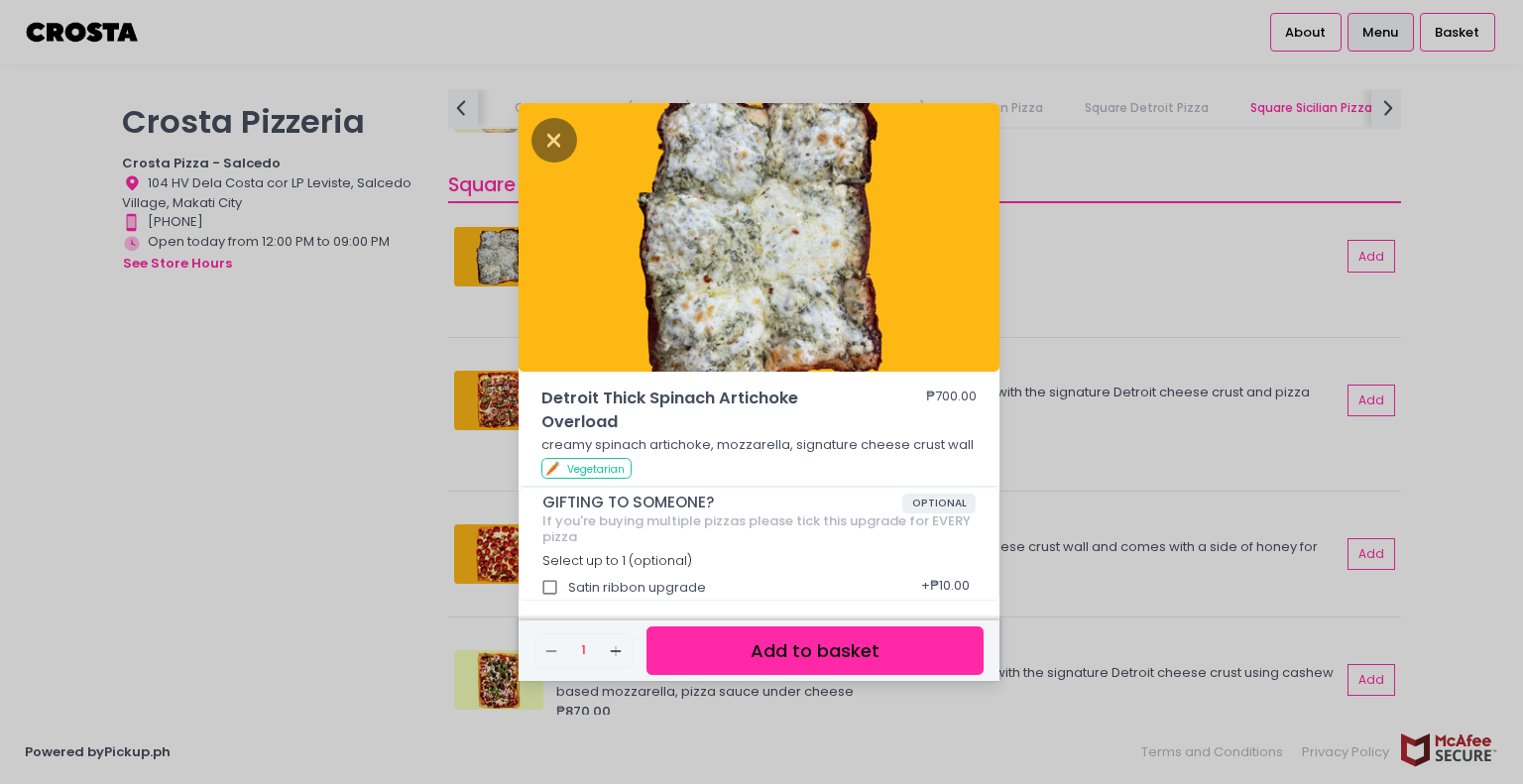 scroll, scrollTop: 5, scrollLeft: 0, axis: vertical 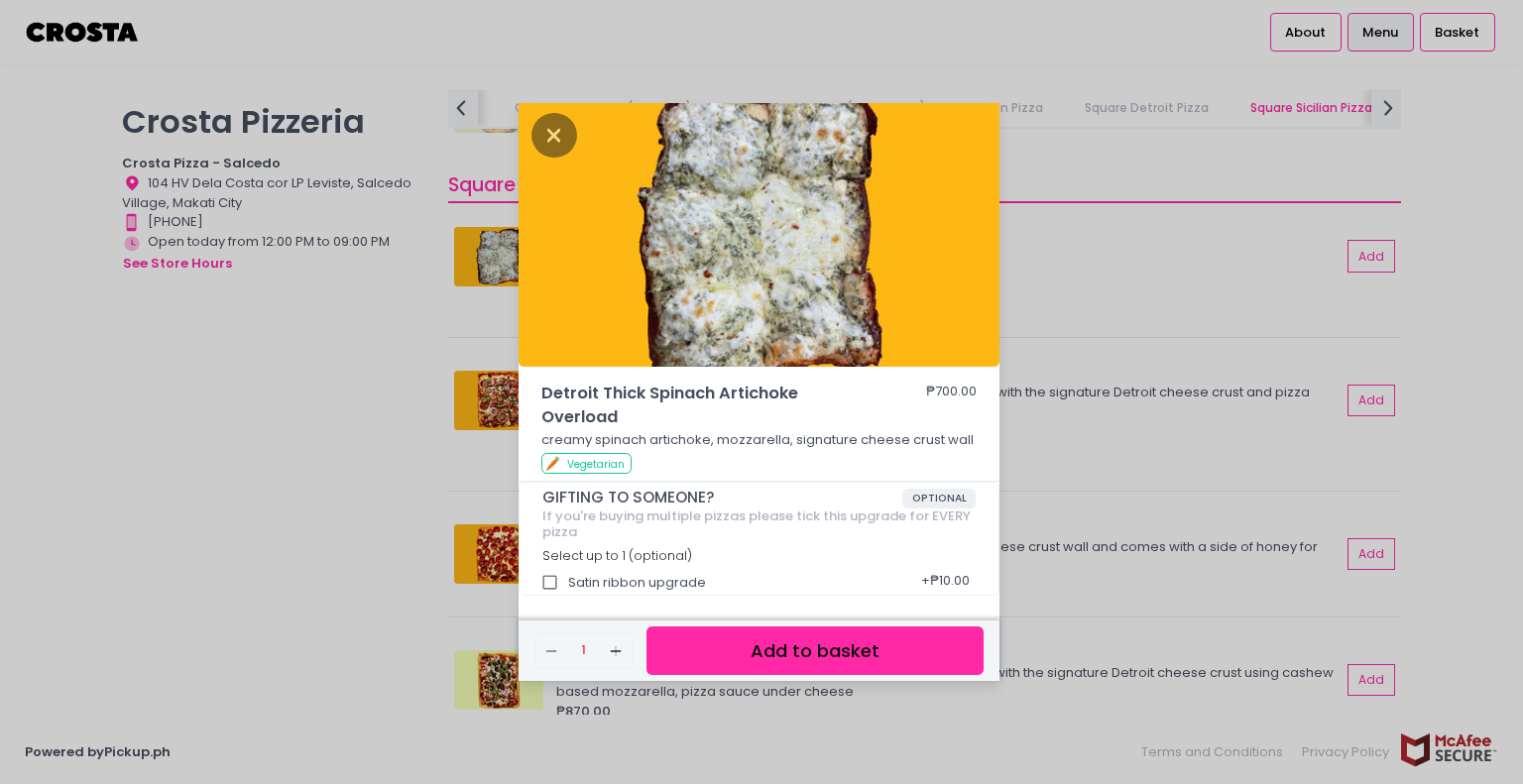 click on "Add to basket" at bounding box center (815, 650) 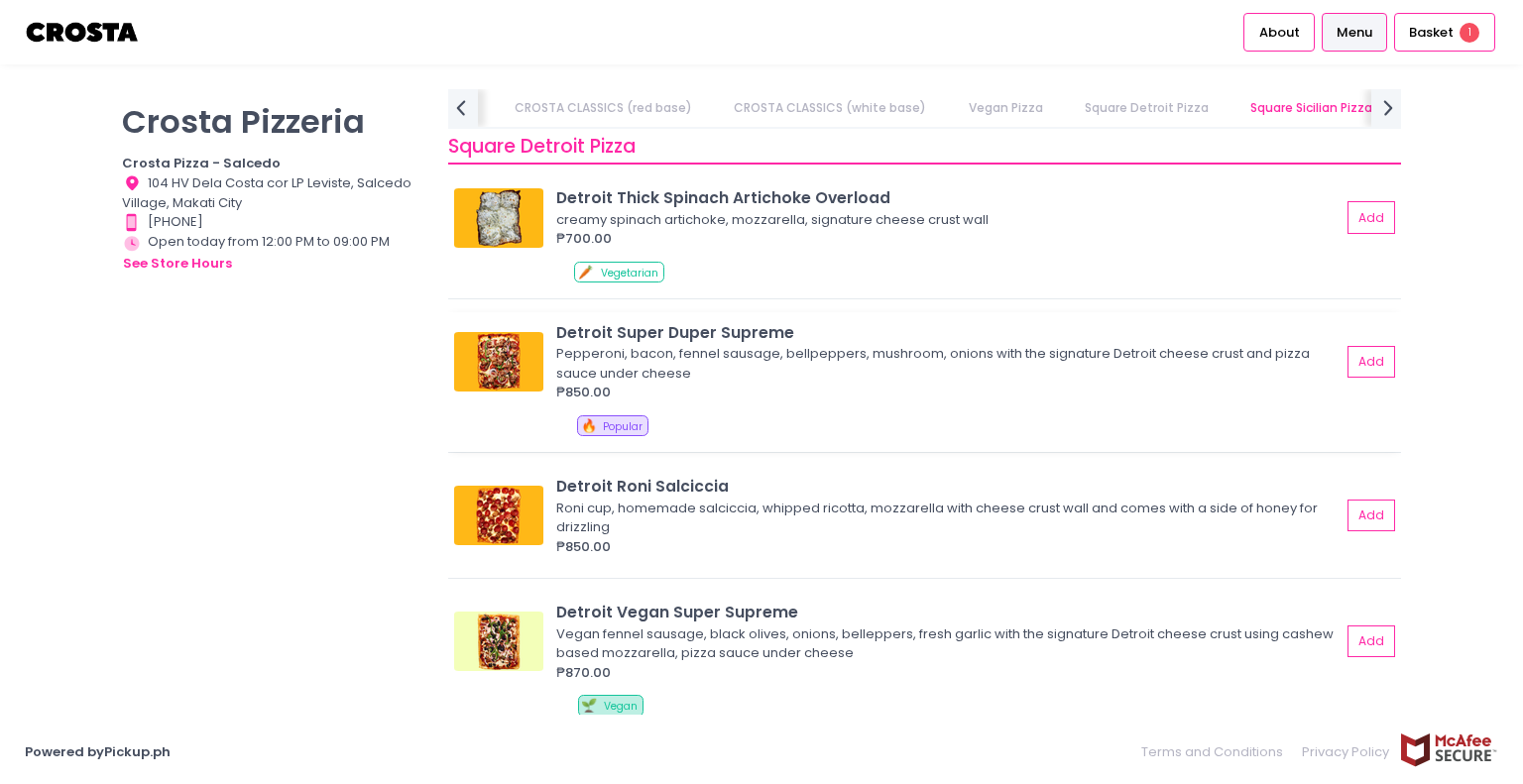 scroll, scrollTop: 2315, scrollLeft: 0, axis: vertical 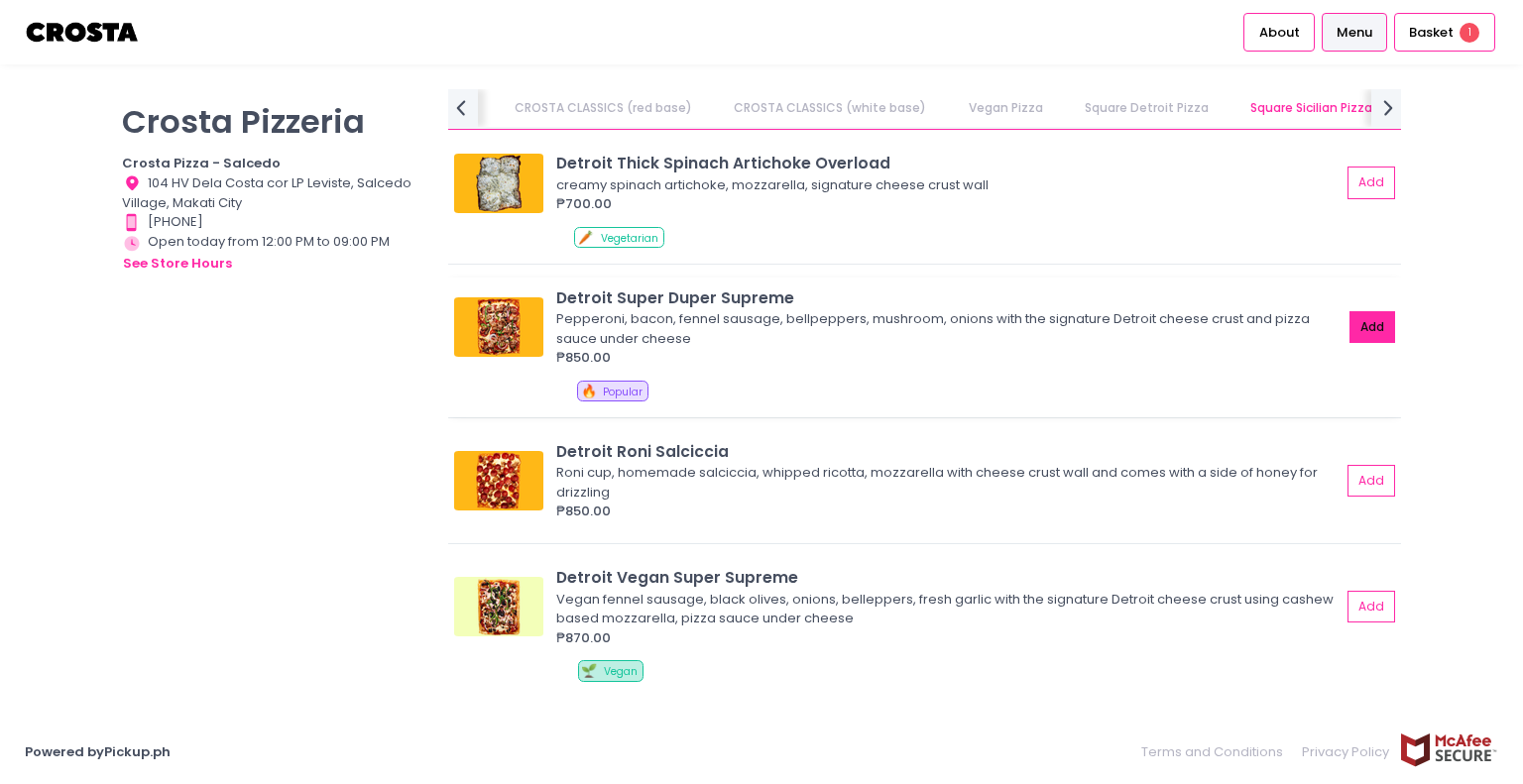 click on "Add" at bounding box center (1372, 327) 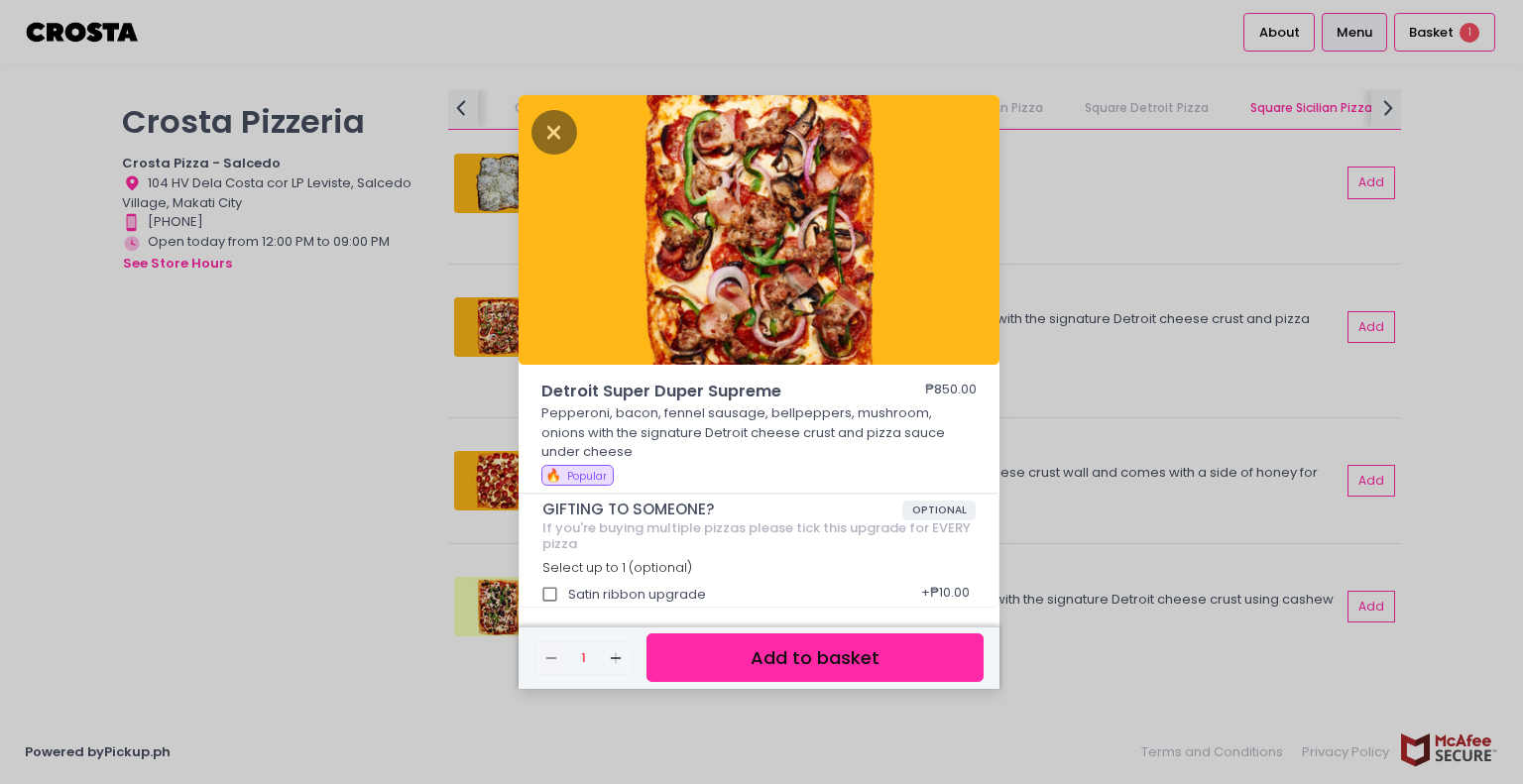 click on "Detroit Super Duper Supreme   ₱850.00 Pepperoni, bacon, fennel sausage, bellpeppers, mushroom, onions with the signature Detroit cheese crust and pizza sauce under cheese 🔥 Popular GIFTING TO SOMEONE? OPTIONAL If you're buying multiple pizzas please tick this upgrade for EVERY pizza  Select up to    1 (optional) Satin ribbon upgrade    +  ₱10.00 Remove Created with Sketch. 1 Add Created with Sketch. Add to basket" at bounding box center (762, 392) 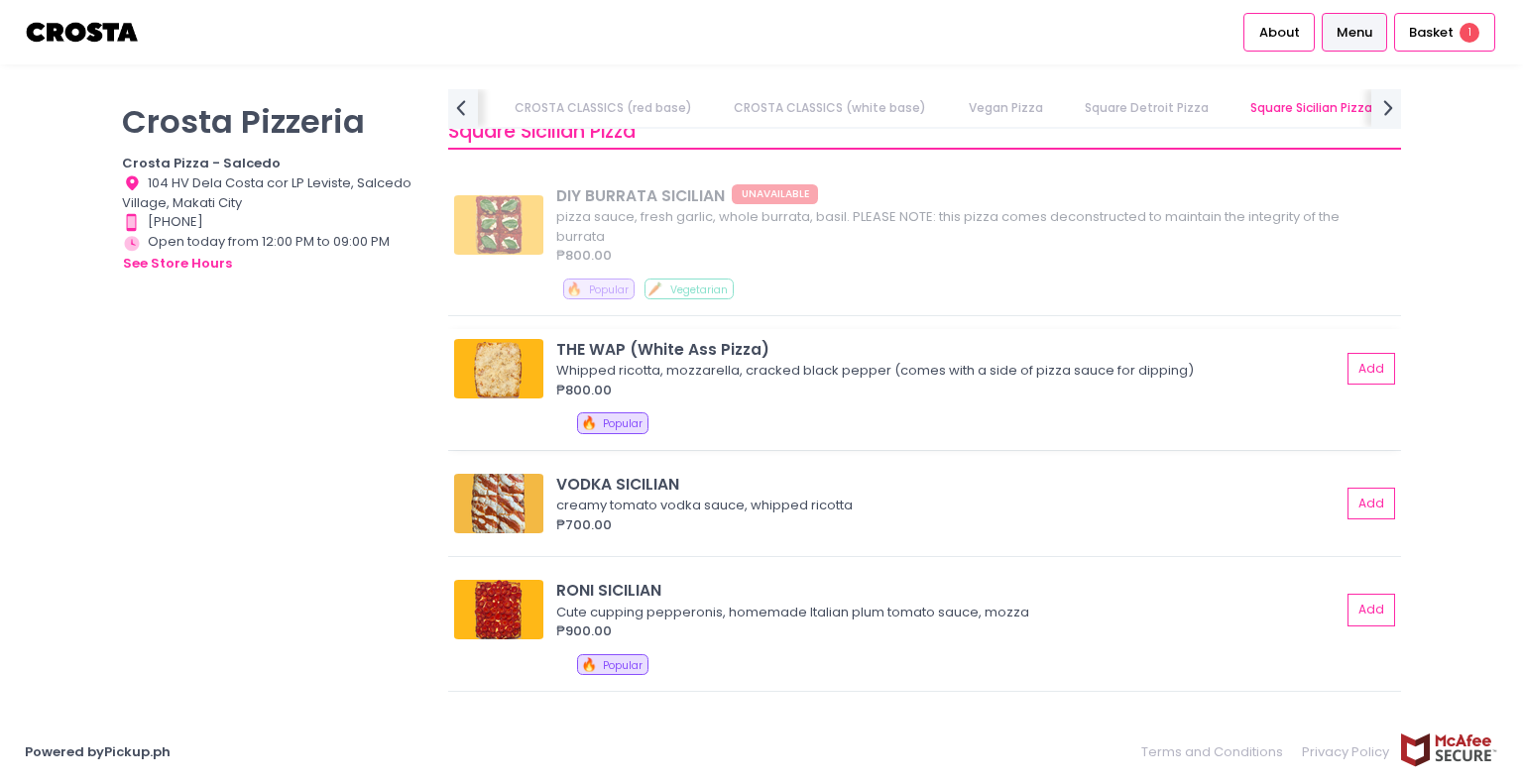 scroll, scrollTop: 3009, scrollLeft: 0, axis: vertical 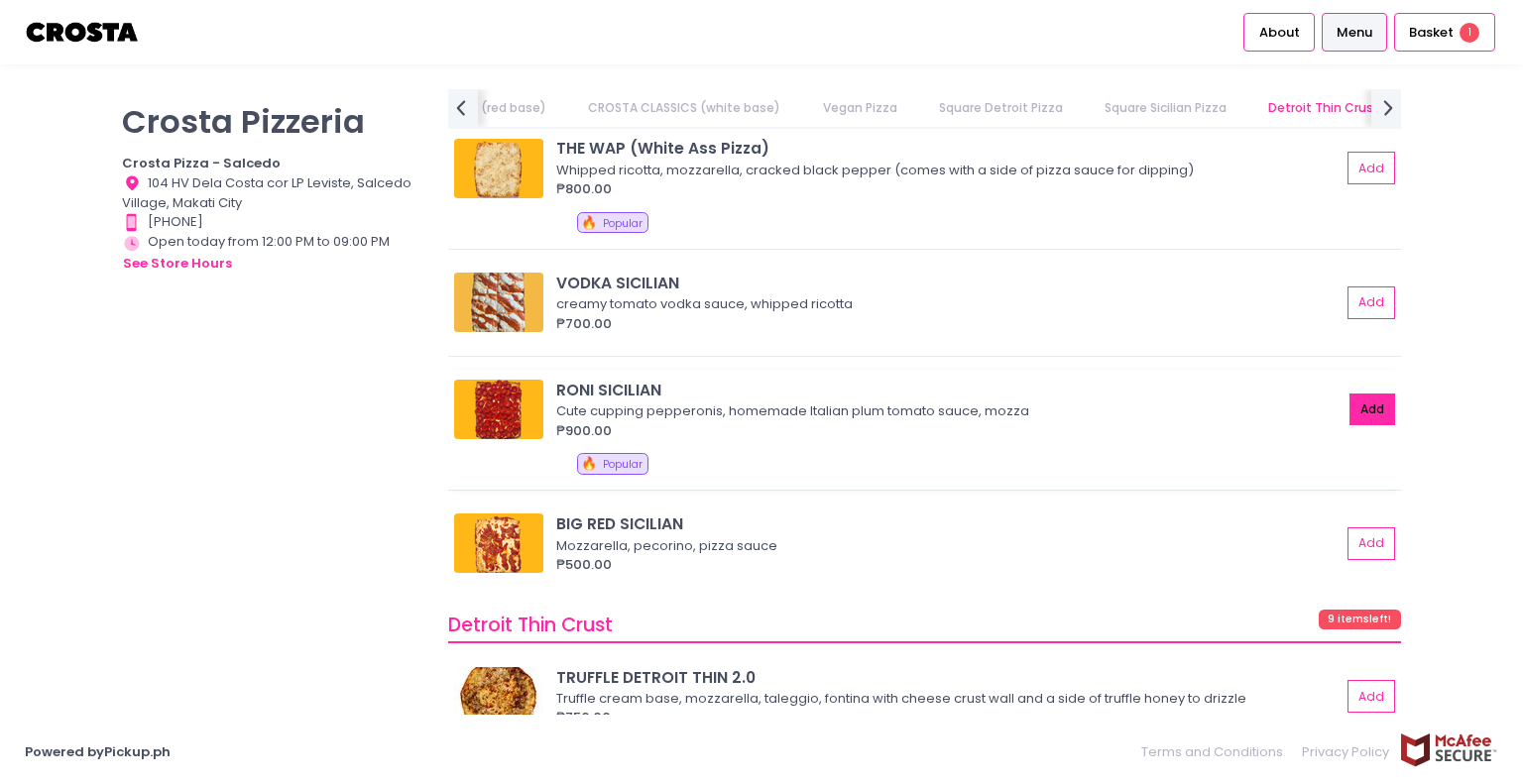 click on "Add" at bounding box center (1372, 409) 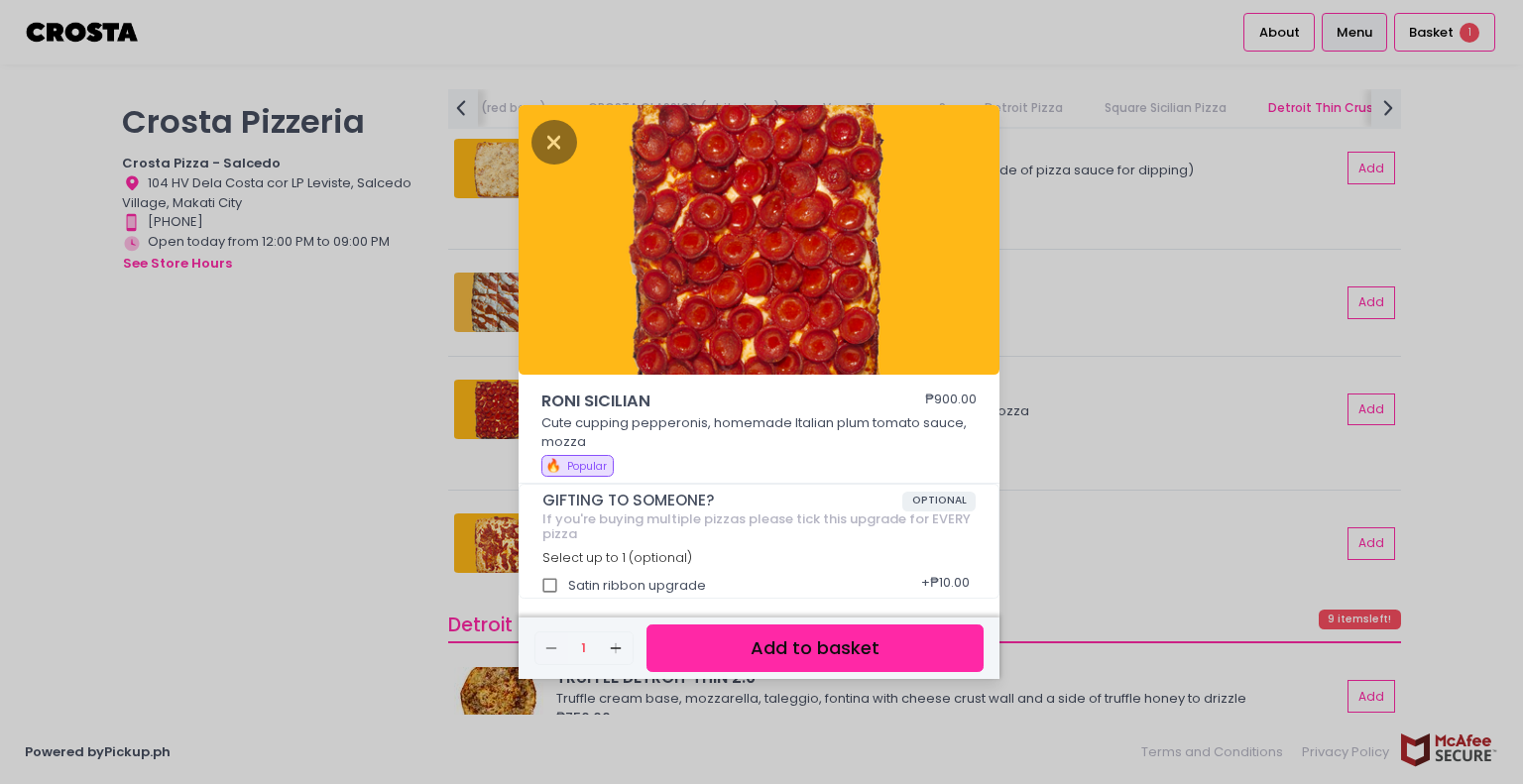 click on "RONI SICILIAN   ₱900.00 Cute cupping pepperonis, homemade Italian plum tomato sauce, mozza
🔥 Popular GIFTING TO SOMEONE? OPTIONAL If you're buying multiple pizzas please tick this upgrade for EVERY pizza  Select up to    1 (optional) Satin ribbon upgrade    +  ₱10.00 Remove Created with Sketch. 1 Add Created with Sketch. Add to basket" at bounding box center (762, 392) 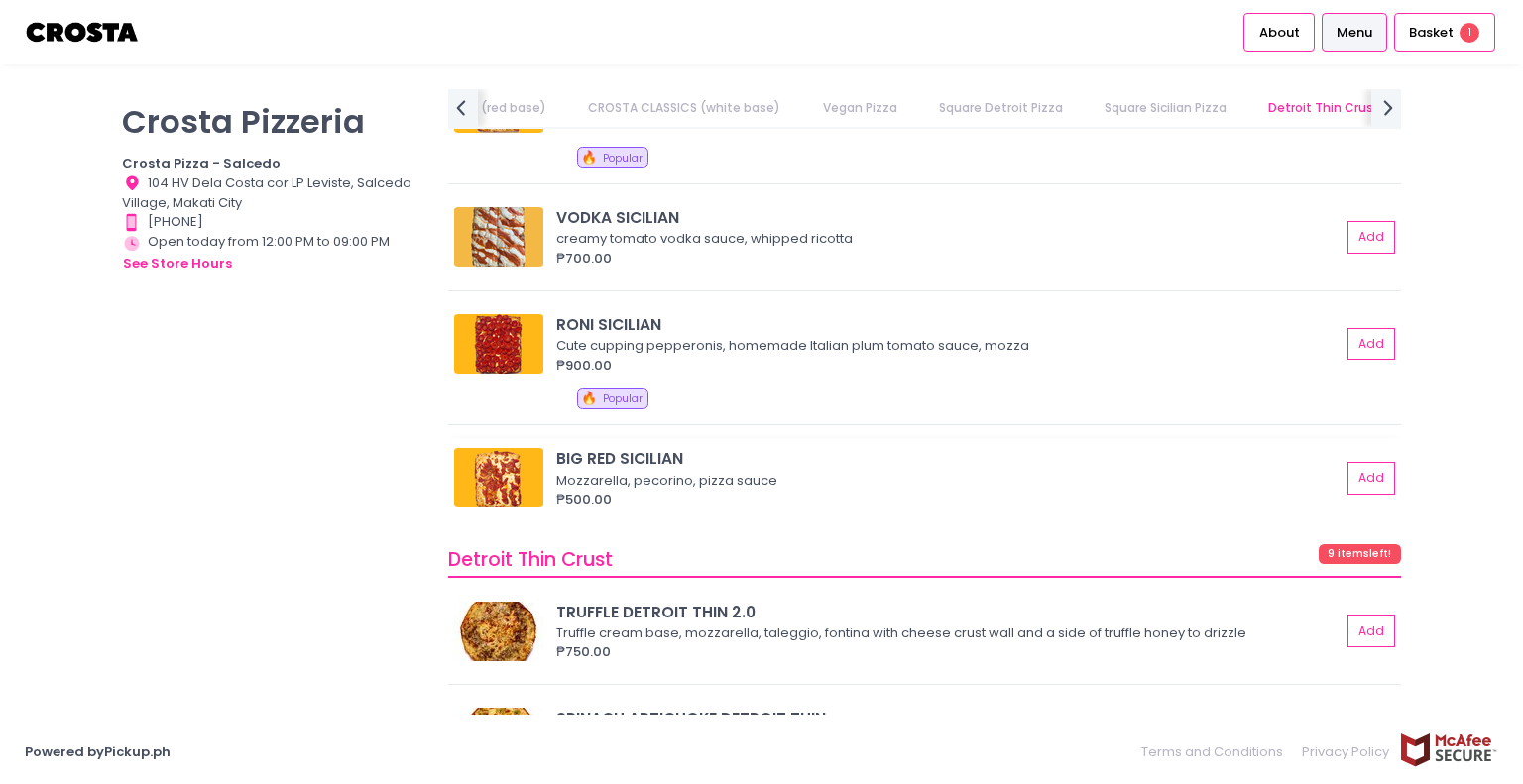scroll, scrollTop: 3207, scrollLeft: 0, axis: vertical 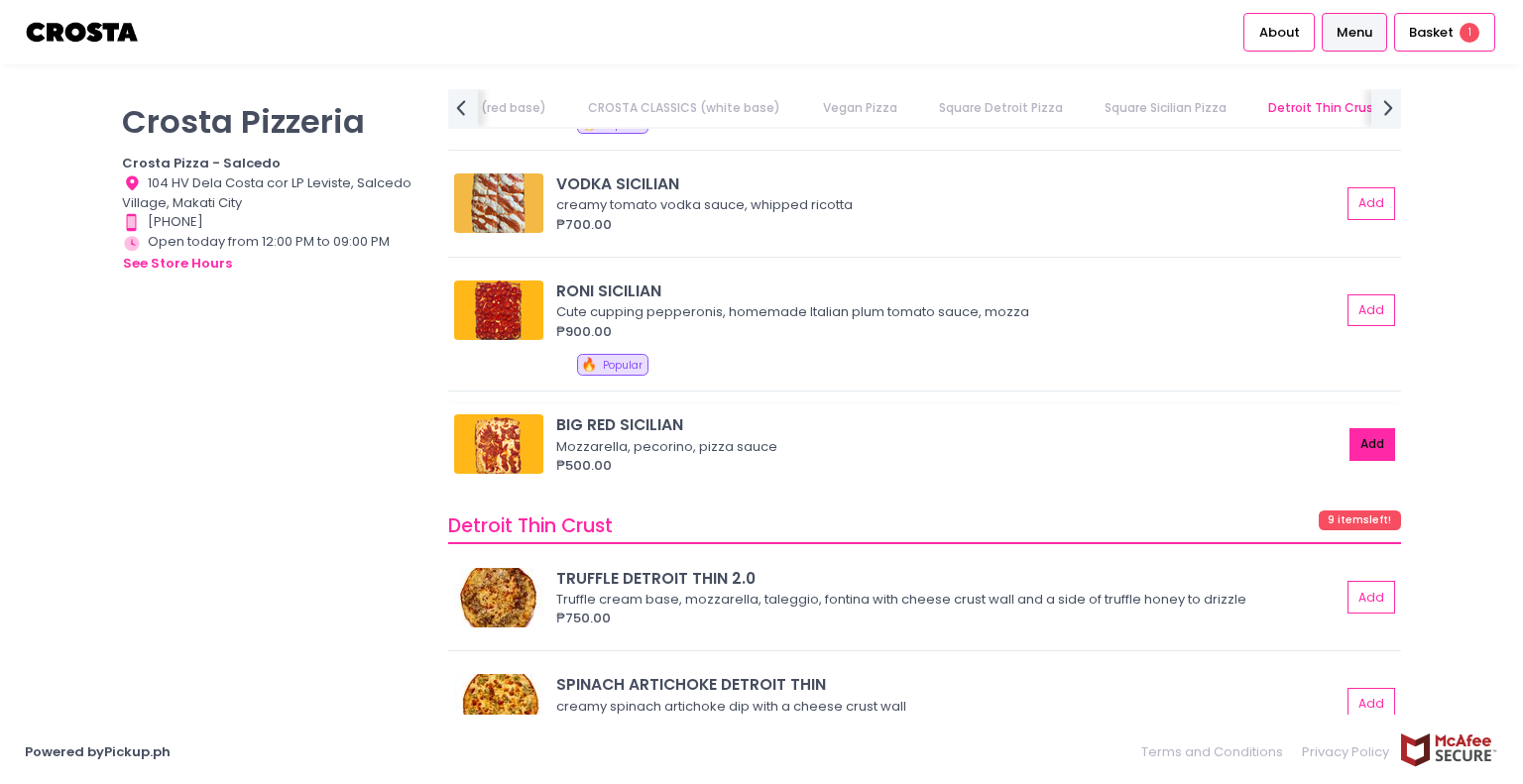 click on "Add" at bounding box center (1372, 444) 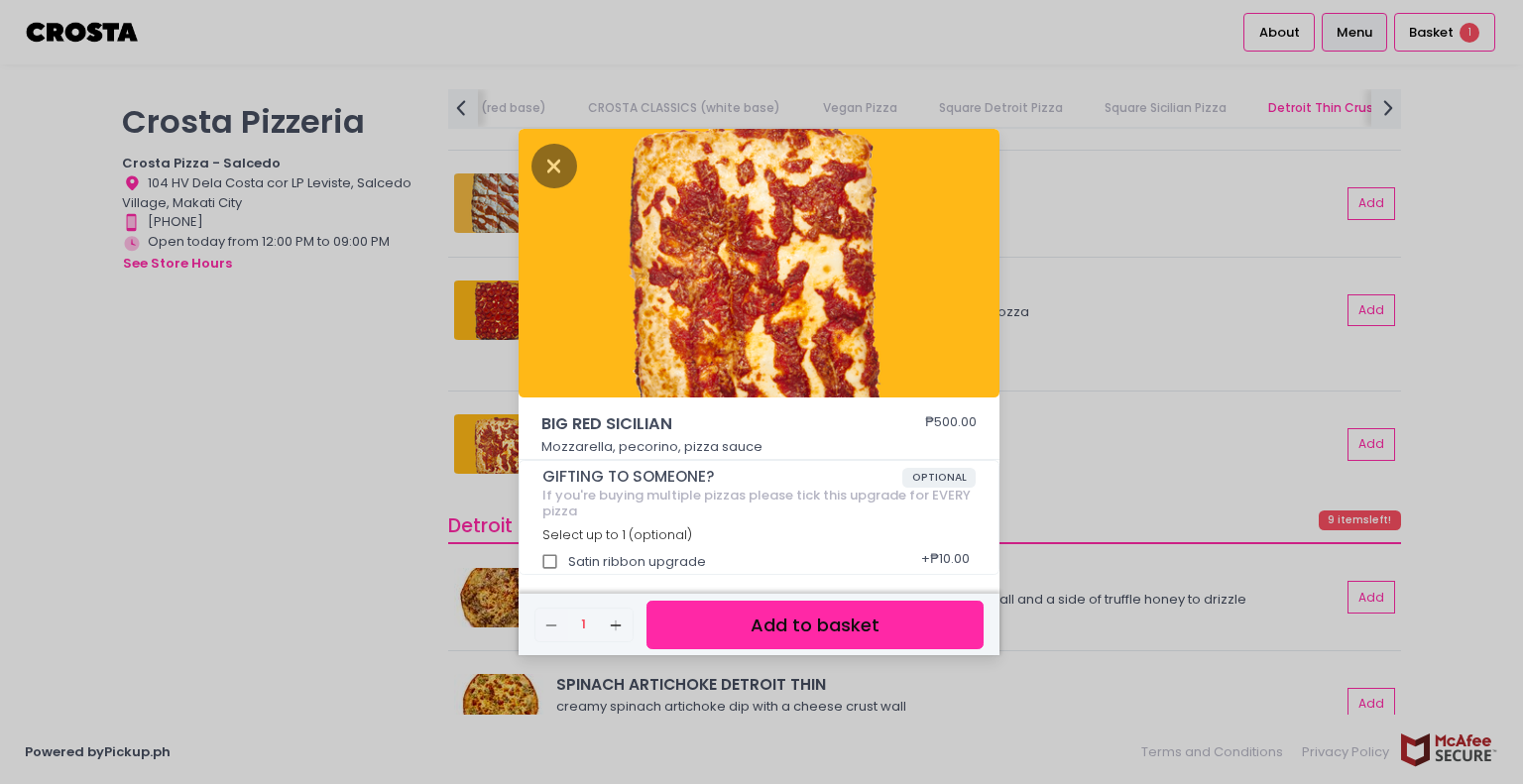 click on "BIG RED SICILIAN   ₱500.00 Mozzarella, pecorino, pizza sauce GIFTING TO SOMEONE? OPTIONAL If you're buying multiple pizzas please tick this upgrade for EVERY pizza  Select up to    1 (optional) Satin ribbon upgrade    +  ₱10.00 Remove Created with Sketch. 1 Add Created with Sketch. Add to basket" at bounding box center (762, 392) 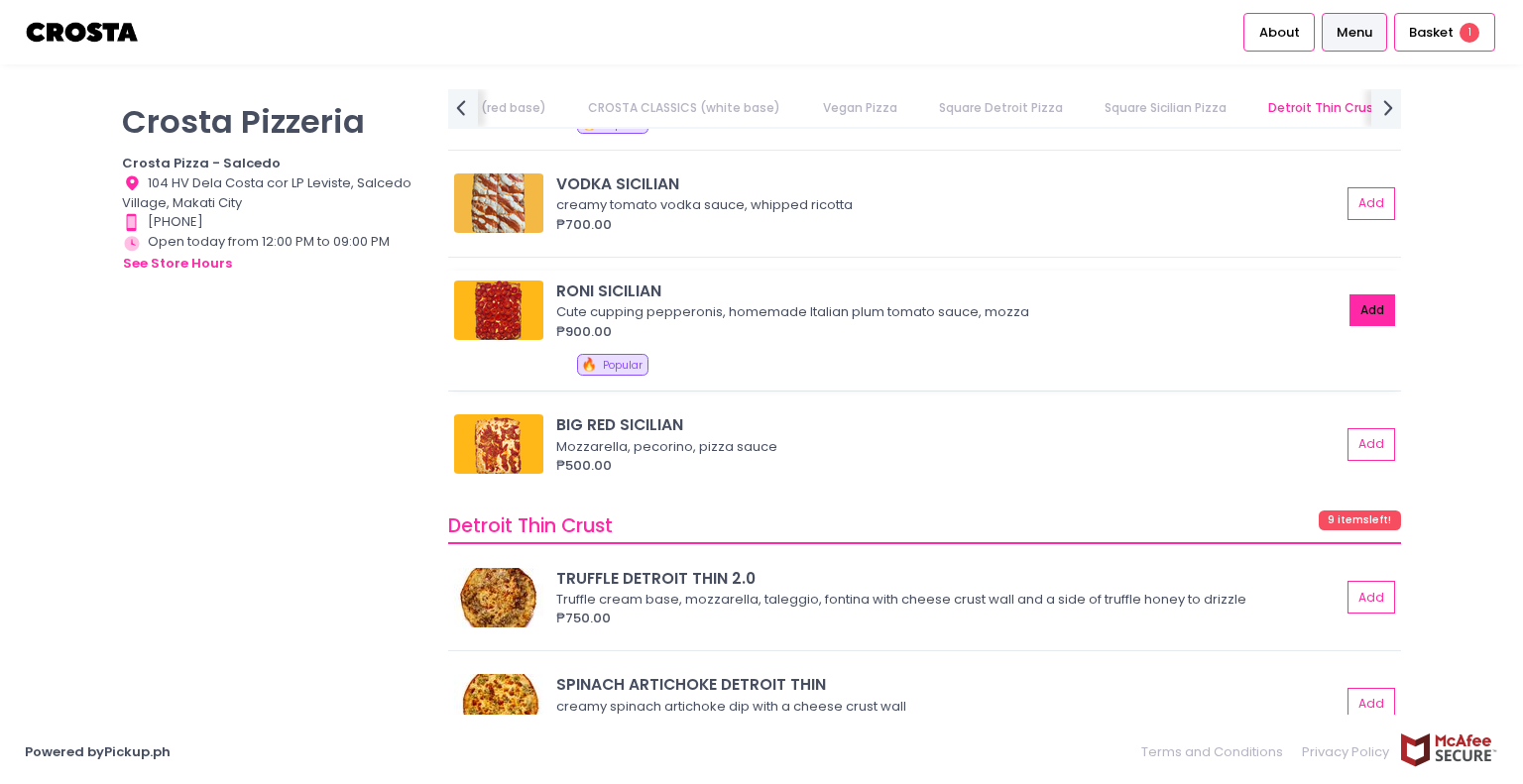 click on "Add" at bounding box center (1372, 310) 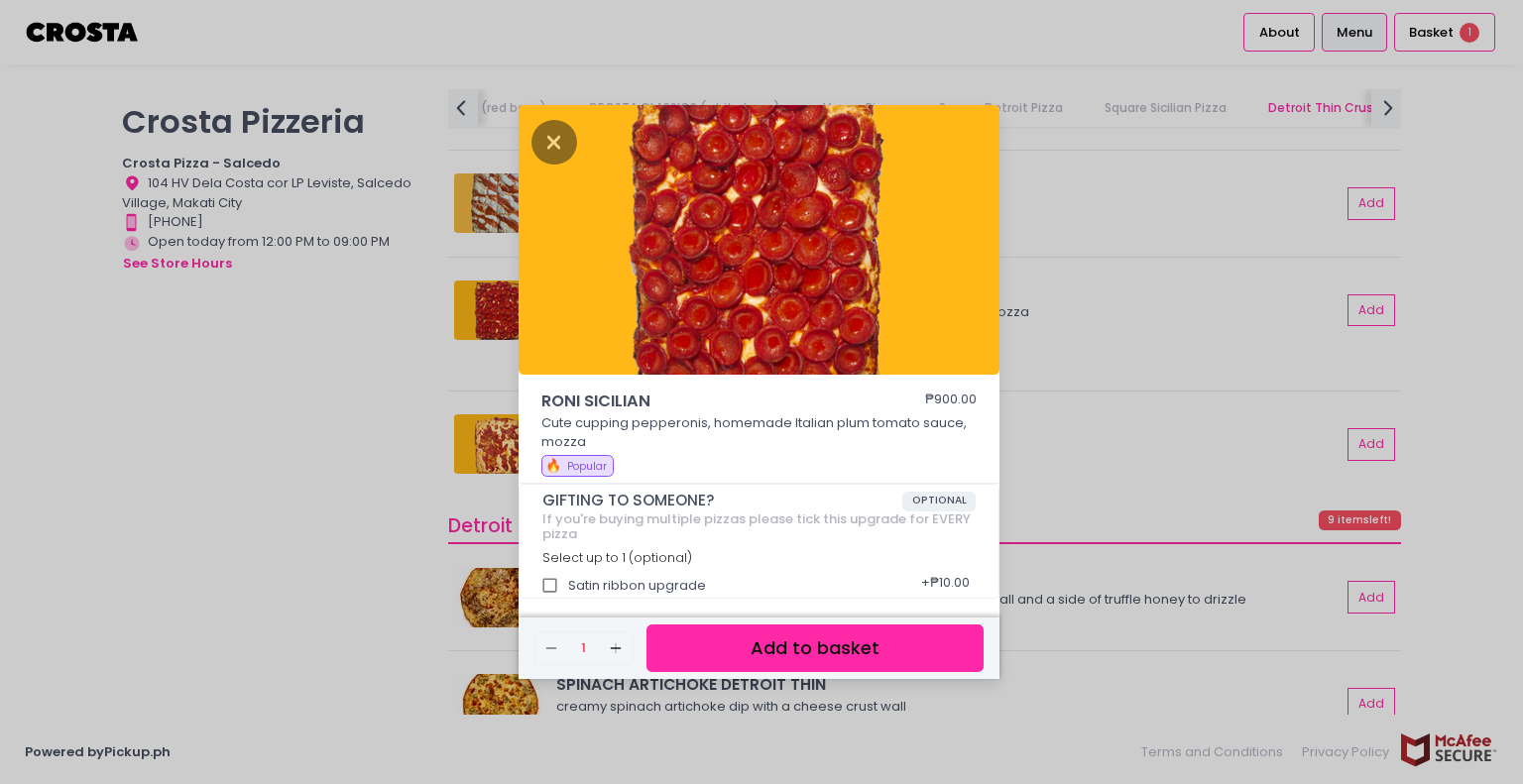 click on "RONI SICILIAN   ₱900.00 Cute cupping pepperonis, homemade Italian plum tomato sauce, mozza
🔥 Popular GIFTING TO SOMEONE? OPTIONAL If you're buying multiple pizzas please tick this upgrade for EVERY pizza  Select up to    1 (optional) Satin ribbon upgrade    +  ₱10.00 Remove Created with Sketch. 1 Add Created with Sketch. Add to basket" at bounding box center (762, 392) 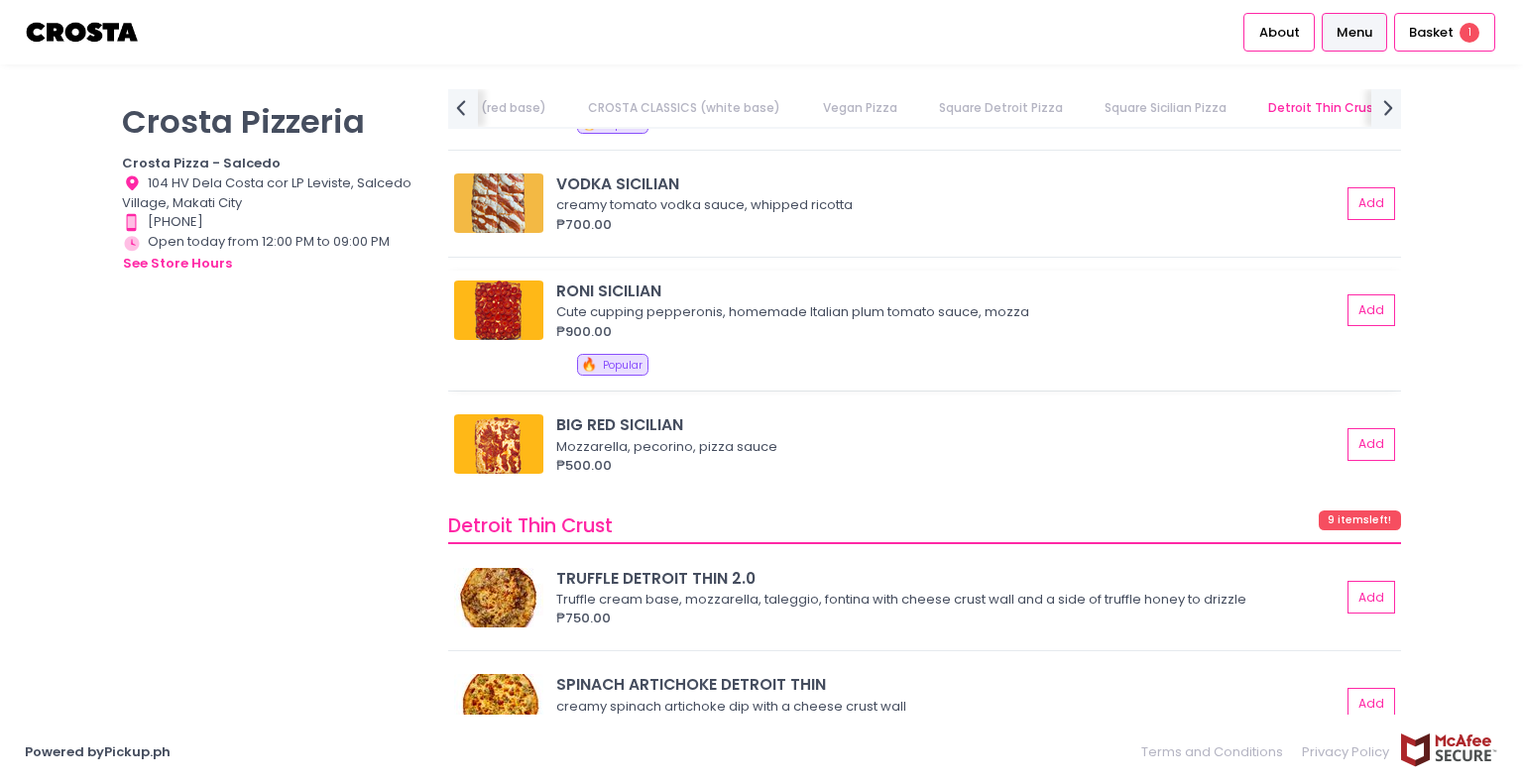 scroll, scrollTop: 3318, scrollLeft: 0, axis: vertical 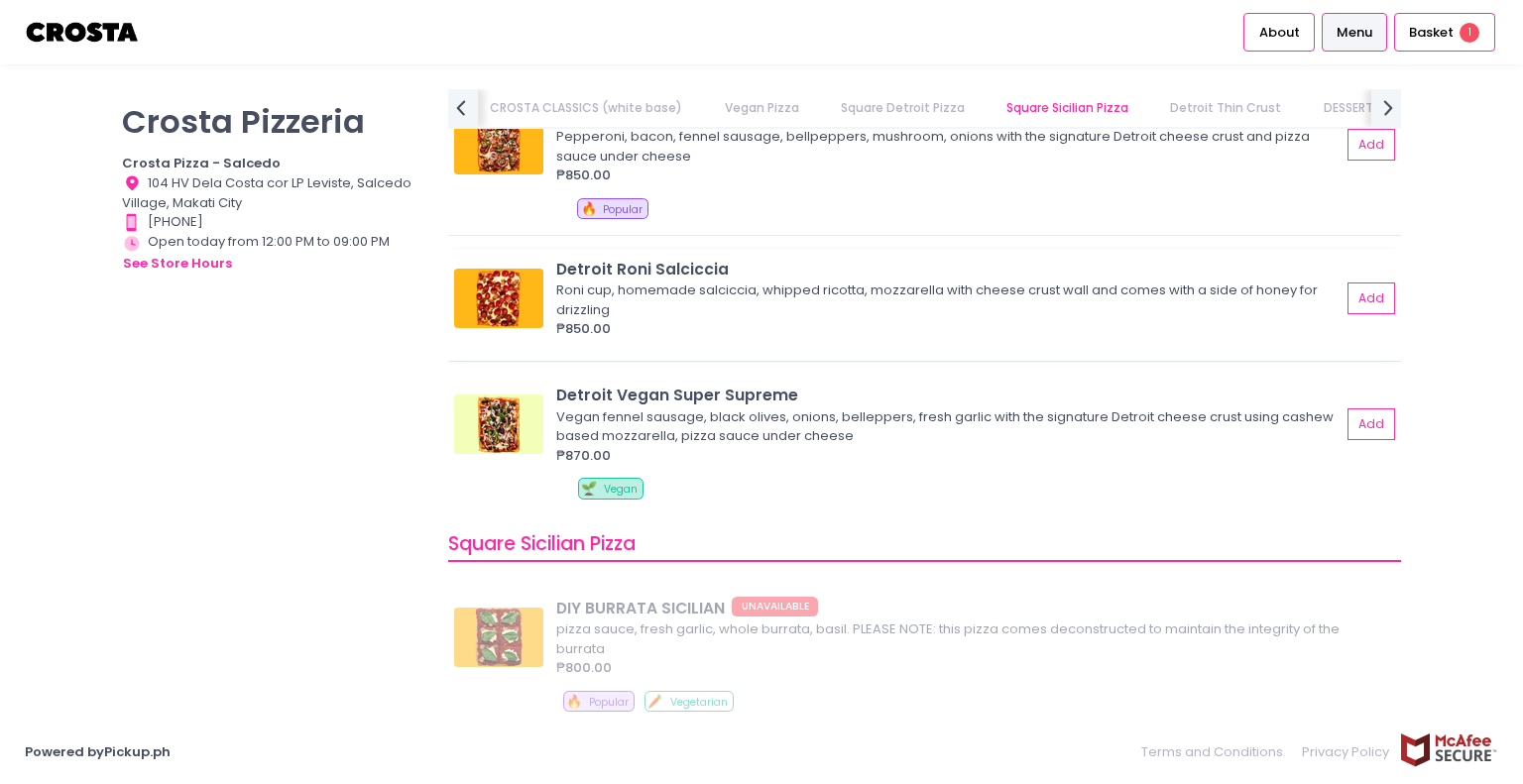 click on "Detroit Roni Salciccia Roni cup, homemade salciccia, whipped ricotta, mozzarella with cheese crust wall and comes with a side of honey for drizzling  ₱850.00     Add" at bounding box center [924, 304] 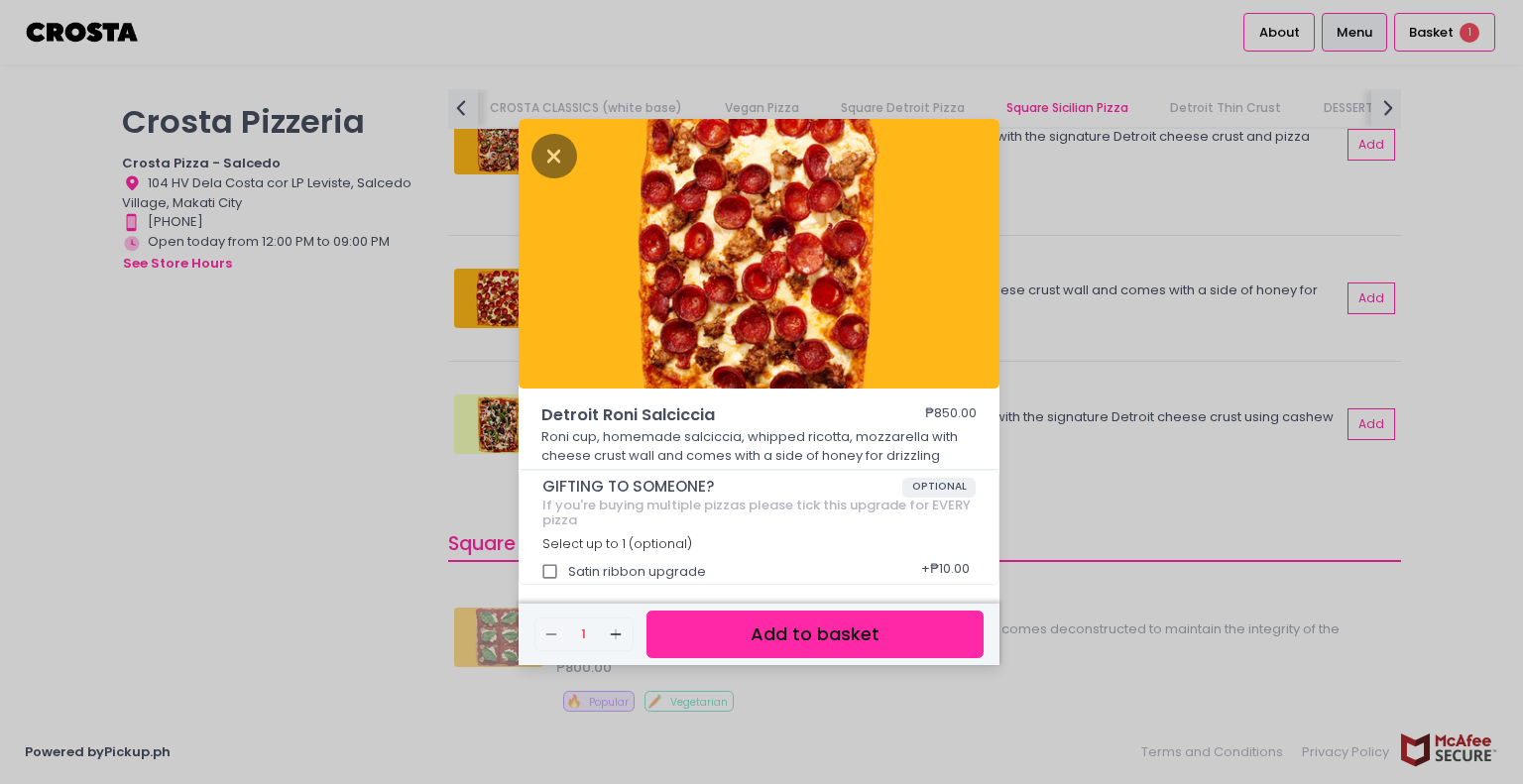 click on "Detroit Roni Salciccia   ₱850.00 Roni cup, homemade salciccia, whipped ricotta, mozzarella with cheese crust wall and comes with a side of honey for drizzling  GIFTING TO SOMEONE? OPTIONAL If you're buying multiple pizzas please tick this upgrade for EVERY pizza  Select up to    1 (optional) Satin ribbon upgrade    +  ₱10.00 Remove Created with Sketch. 1 Add Created with Sketch. Add to basket" at bounding box center [762, 392] 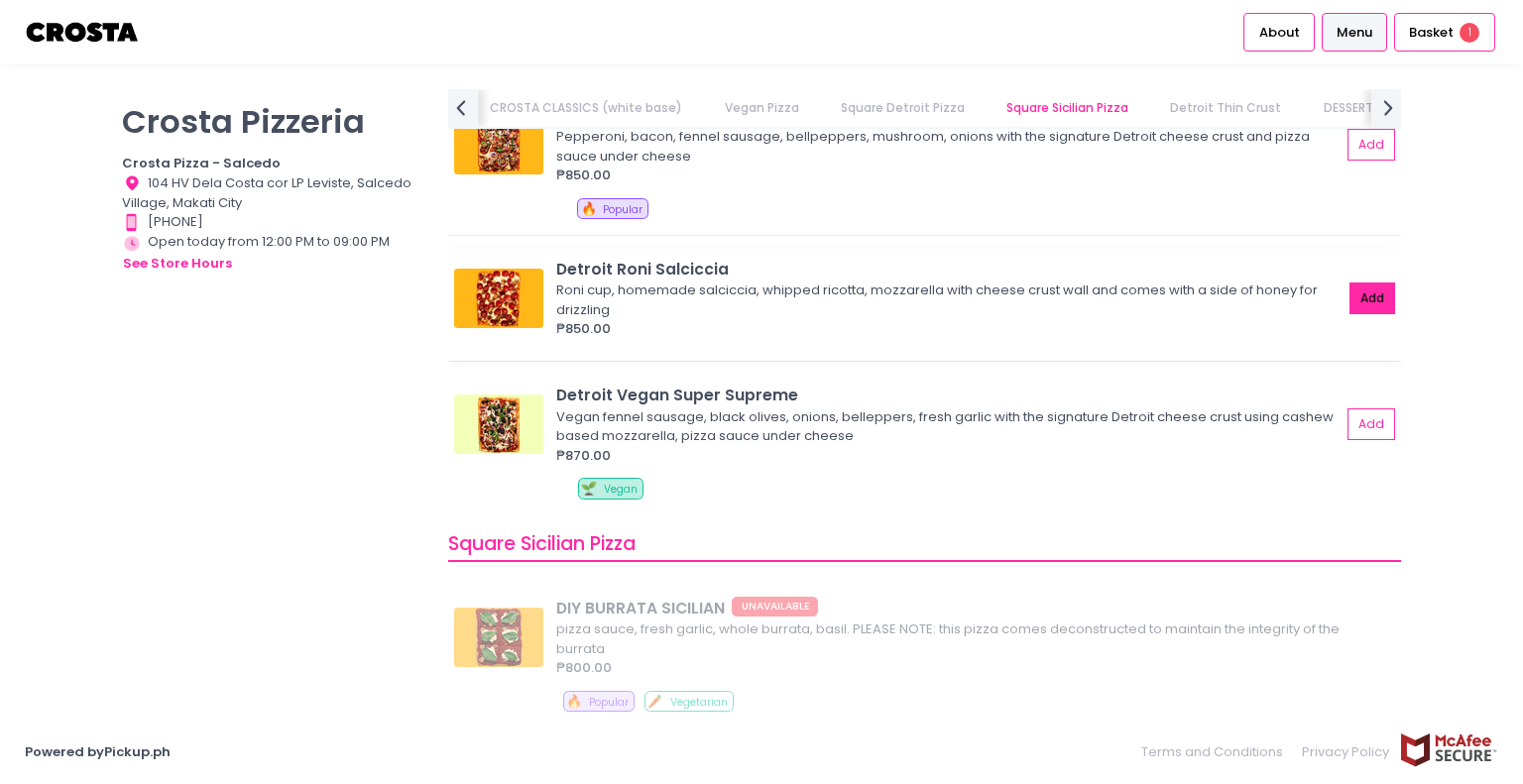 click on "Add" at bounding box center [1372, 298] 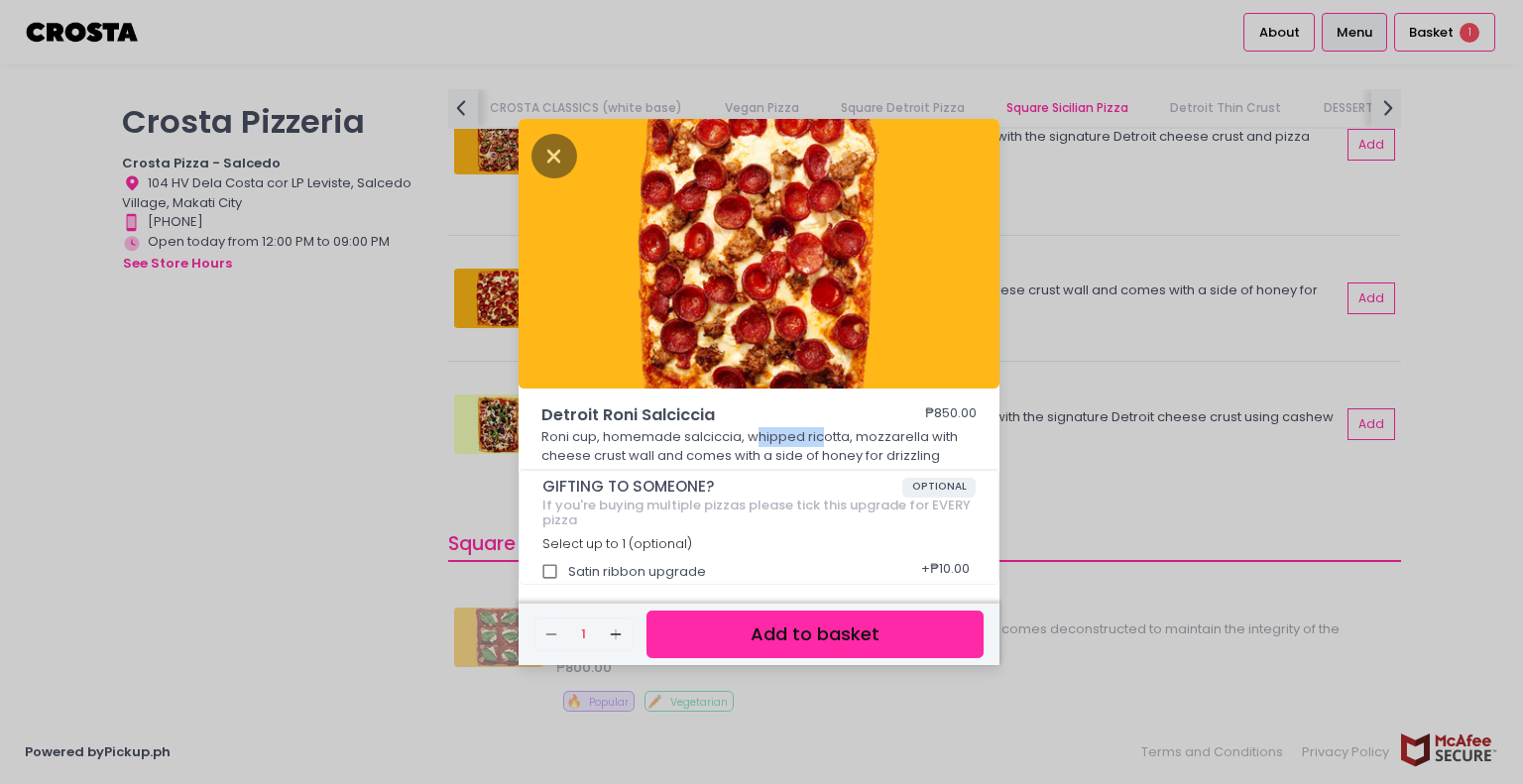 drag, startPoint x: 754, startPoint y: 437, endPoint x: 825, endPoint y: 438, distance: 71.00704 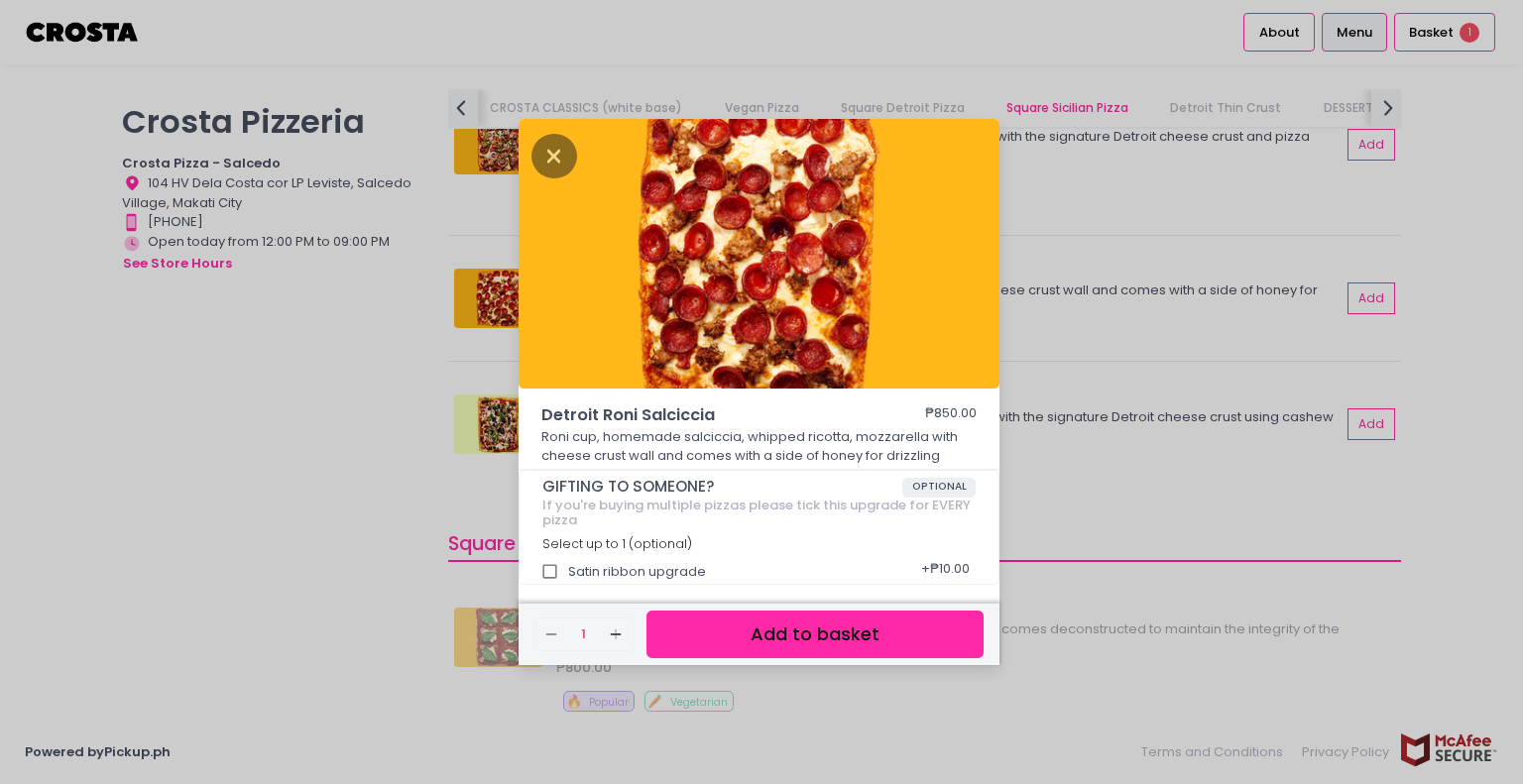 click on "Roni cup, homemade salciccia, whipped ricotta, mozzarella with cheese crust wall and comes with a side of honey for drizzling" at bounding box center [760, 446] 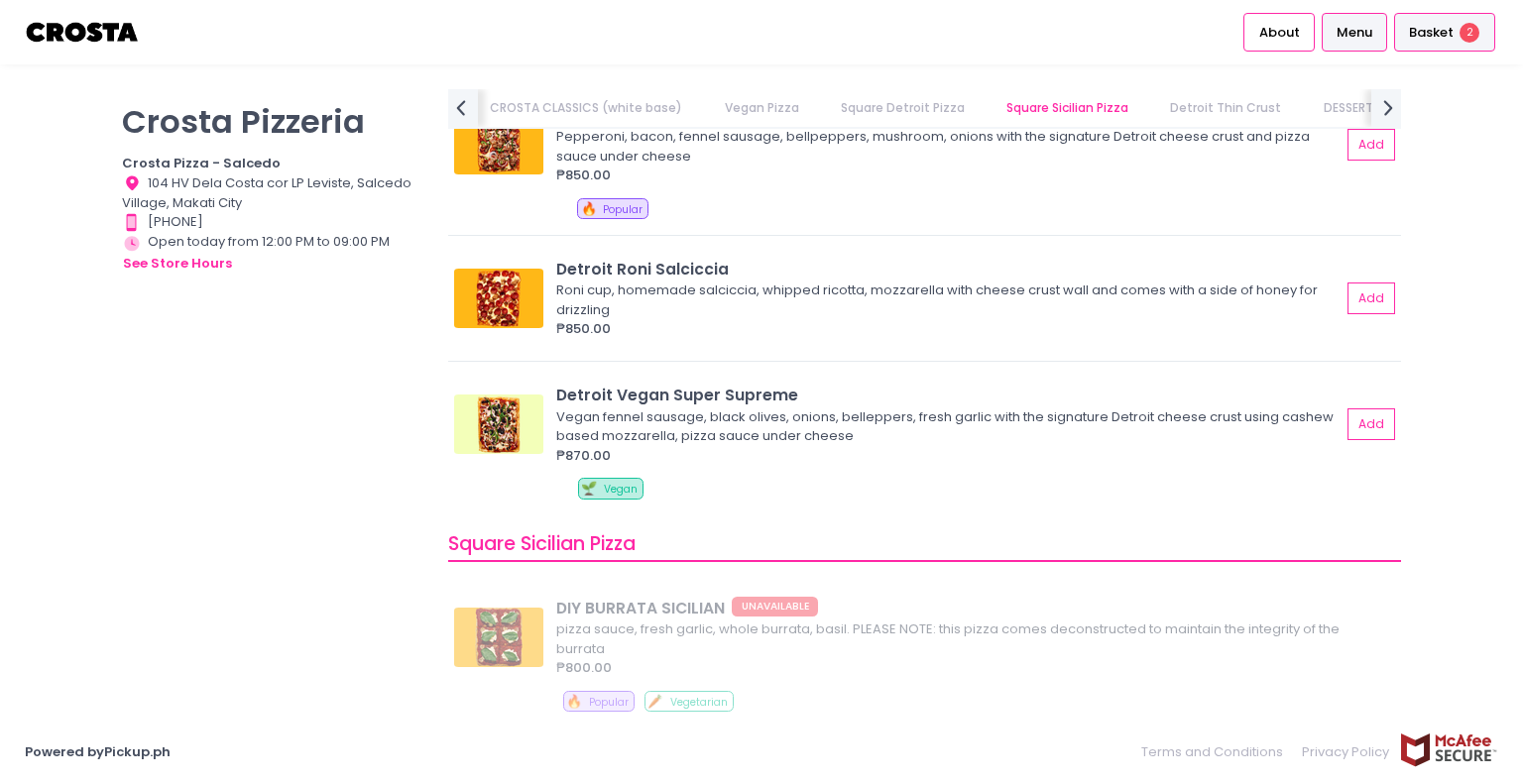 click on "Basket" at bounding box center (1431, 33) 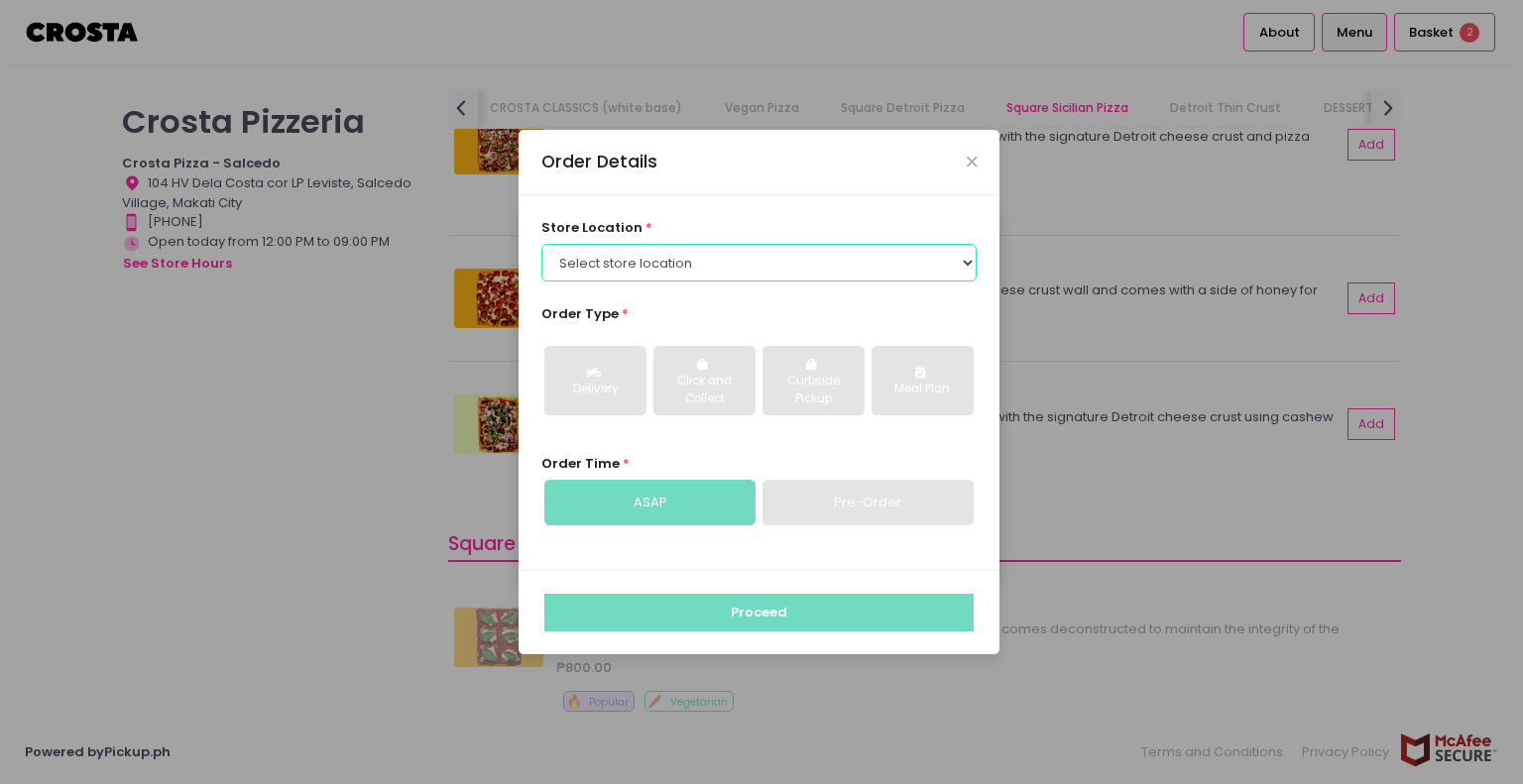 click on "Select store location Crosta Pizza - Salcedo  Crosta Pizza - San Juan" at bounding box center [760, 263] 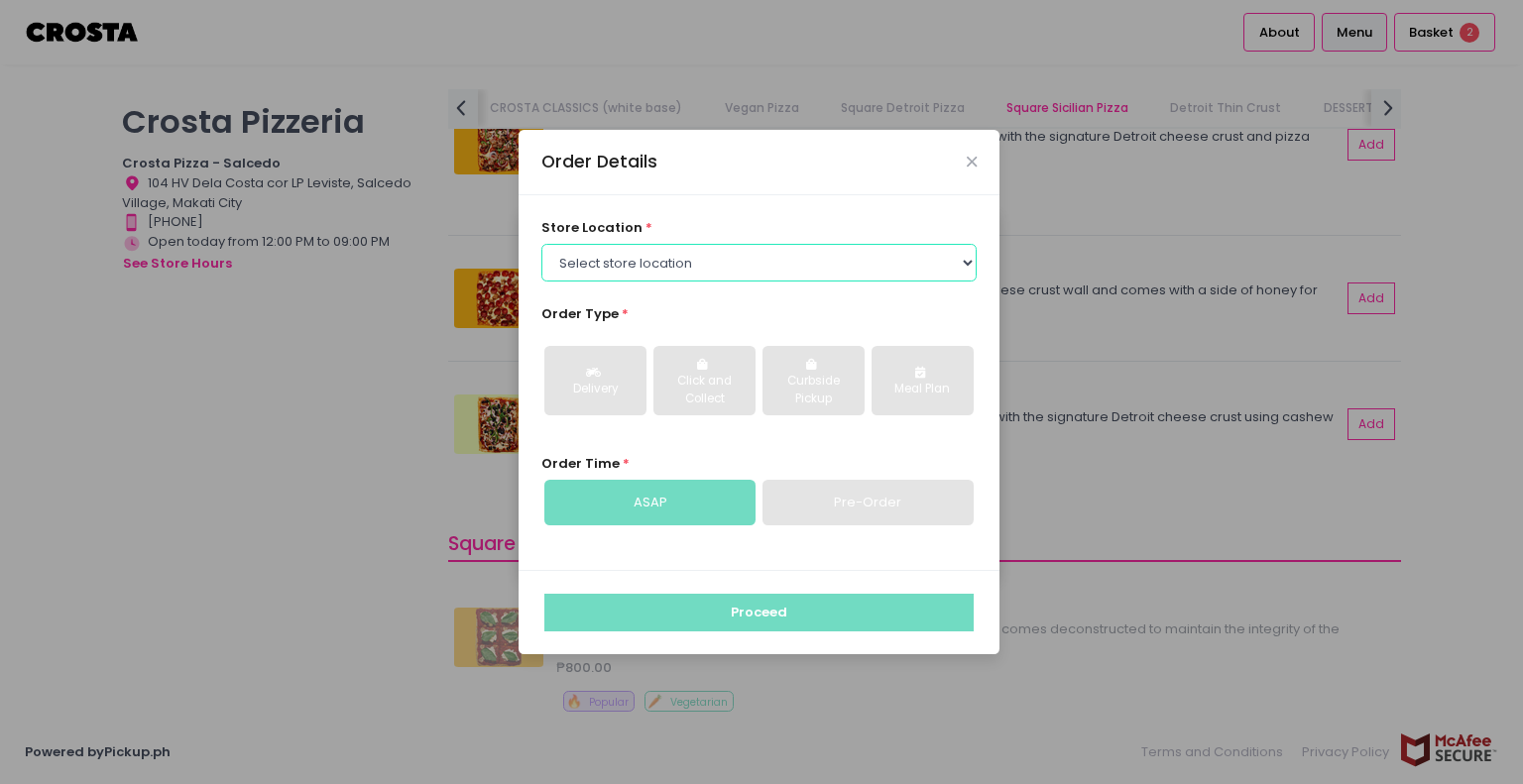 select on "5fabb2e53664a8677beaeb89" 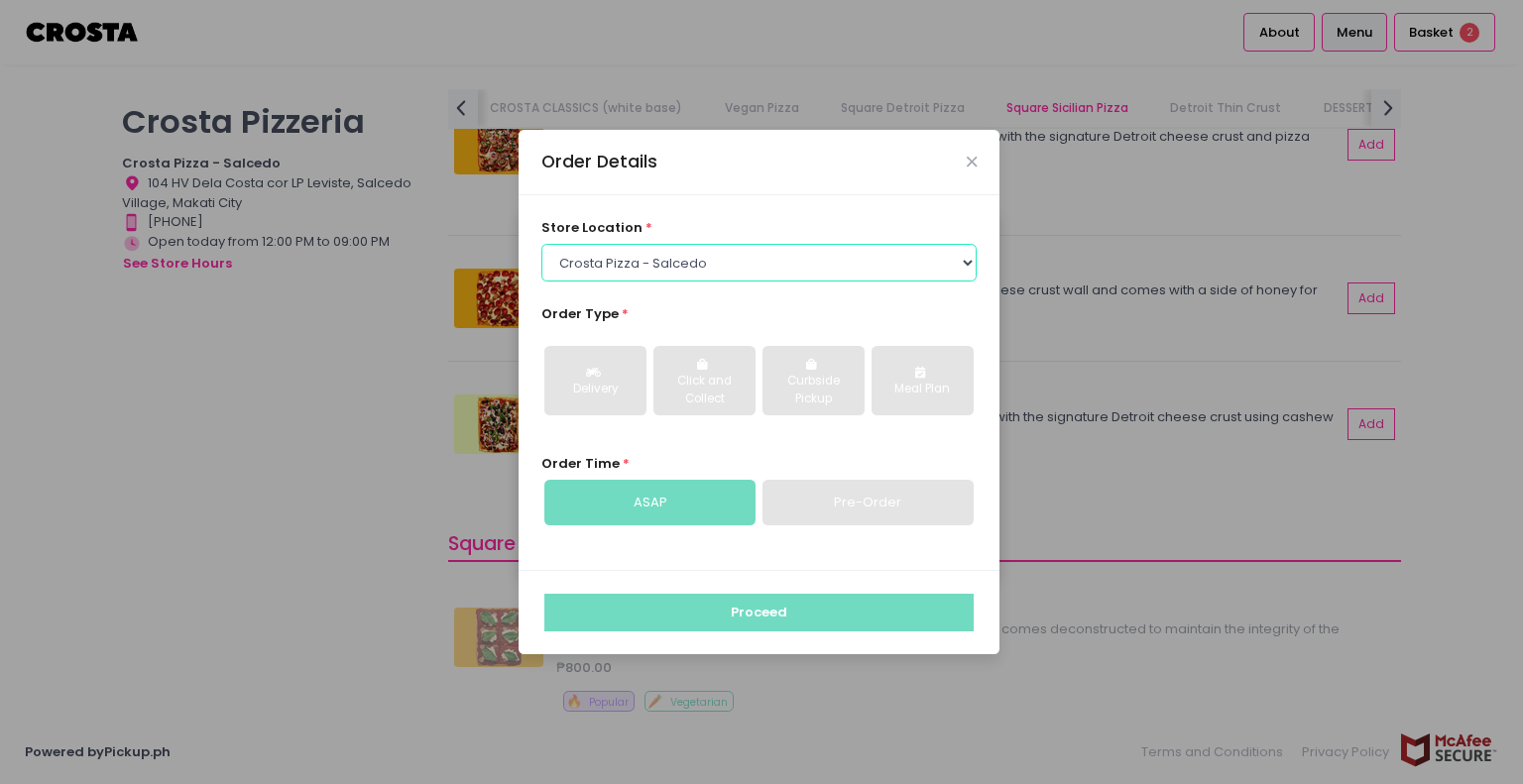 click on "Select store location Crosta Pizza - Salcedo  Crosta Pizza - San Juan" at bounding box center (760, 263) 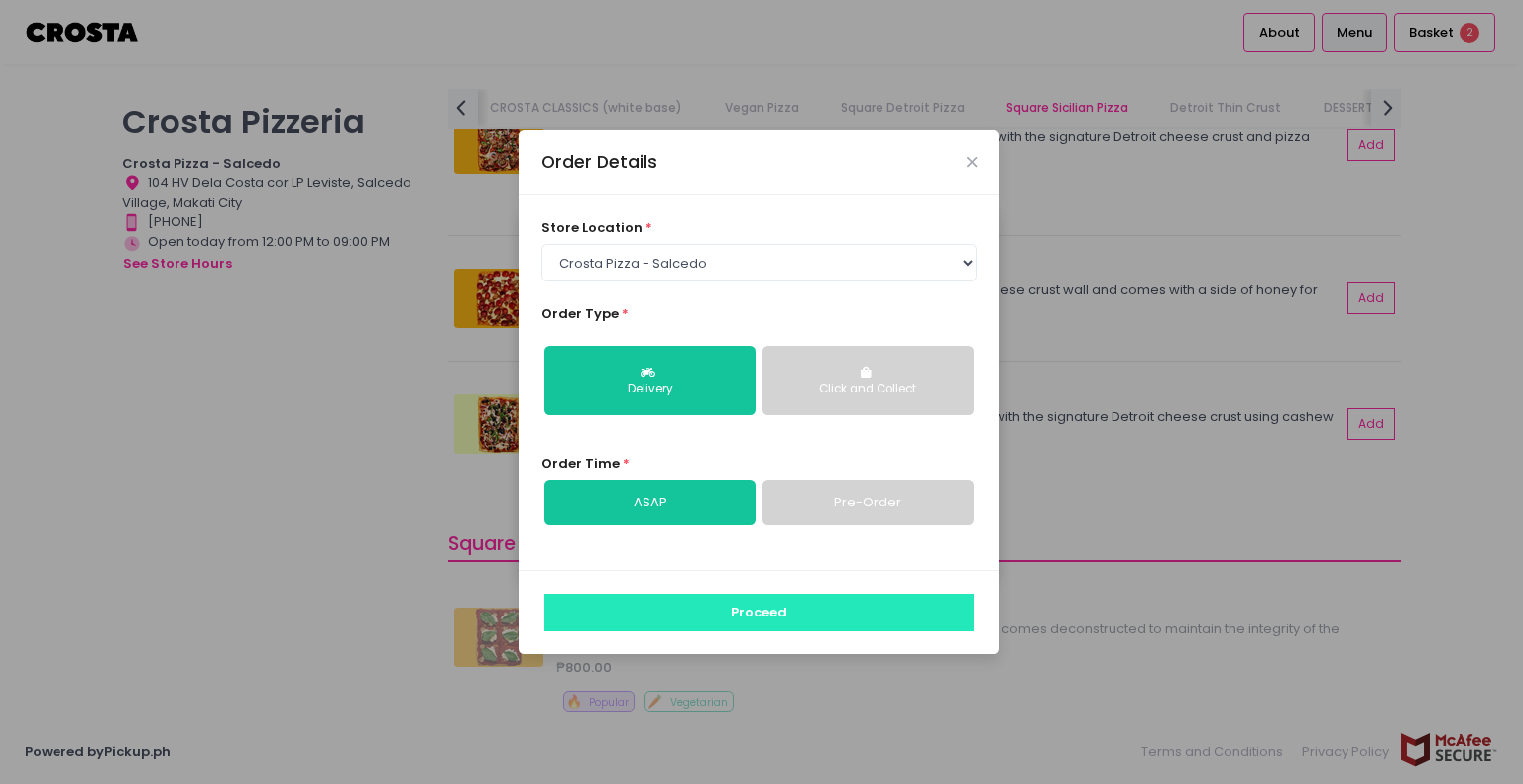 click on "Proceed" at bounding box center (759, 613) 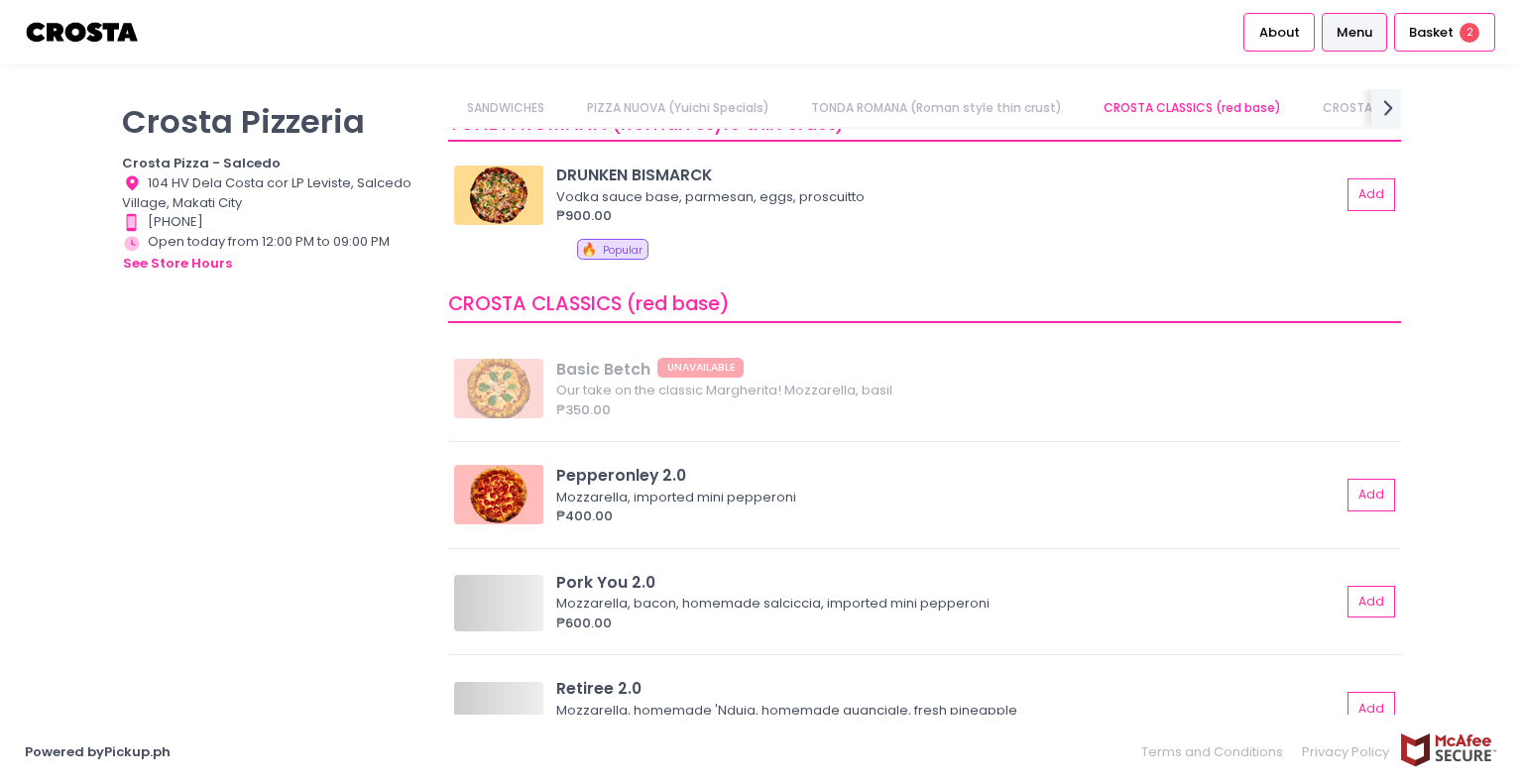 scroll, scrollTop: 1051, scrollLeft: 0, axis: vertical 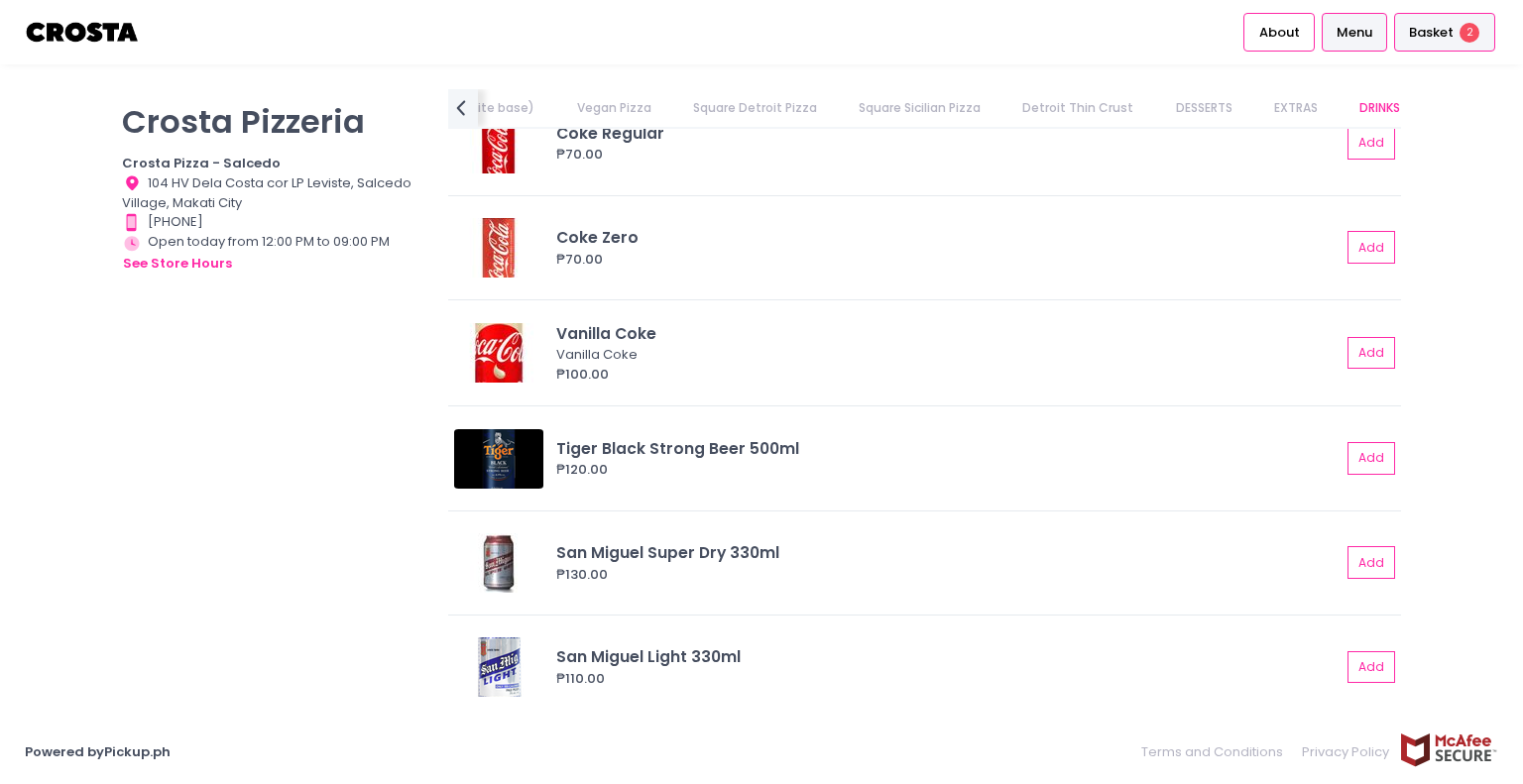 click on "Basket" at bounding box center [1431, 33] 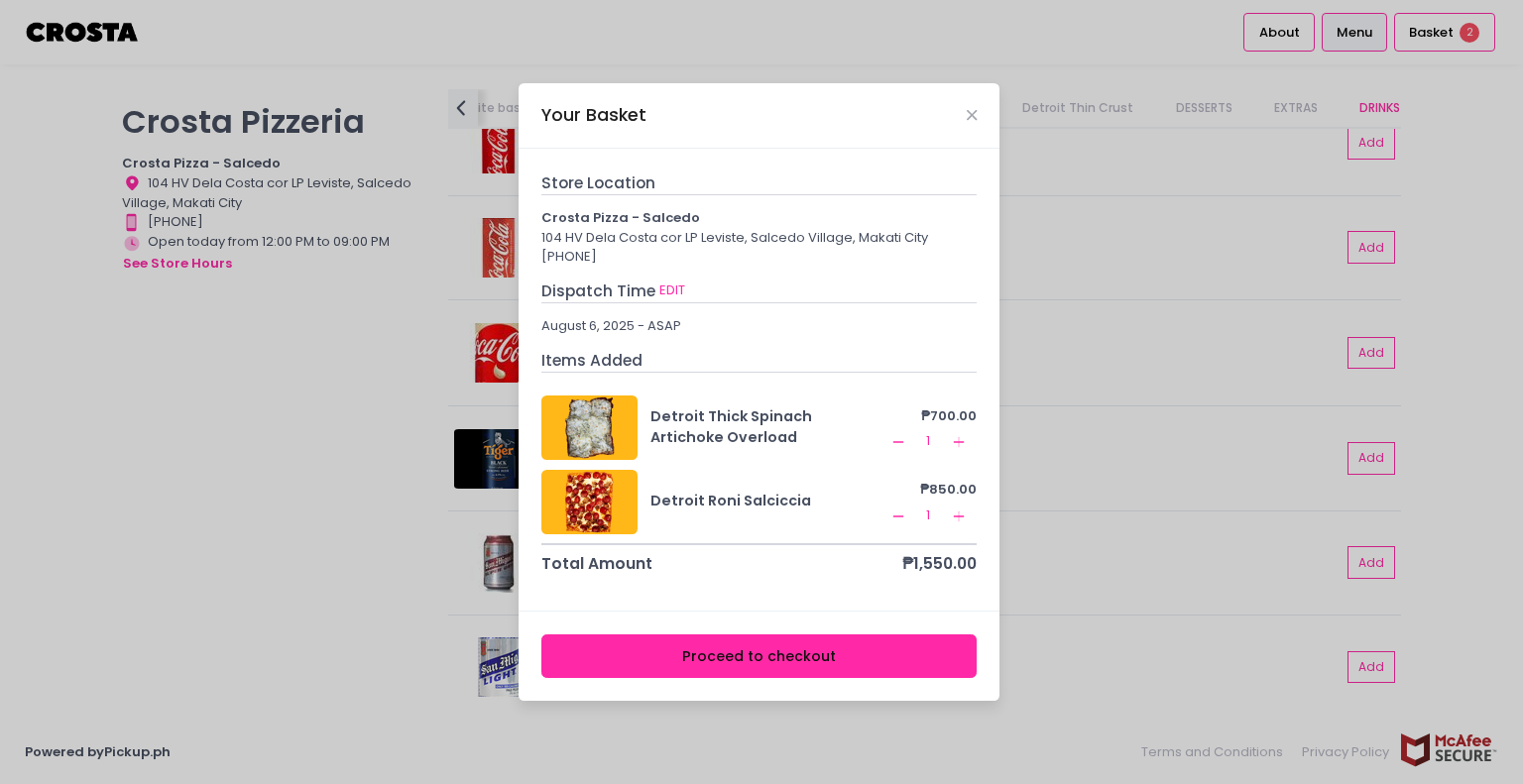 click on "Proceed to checkout" at bounding box center (760, 656) 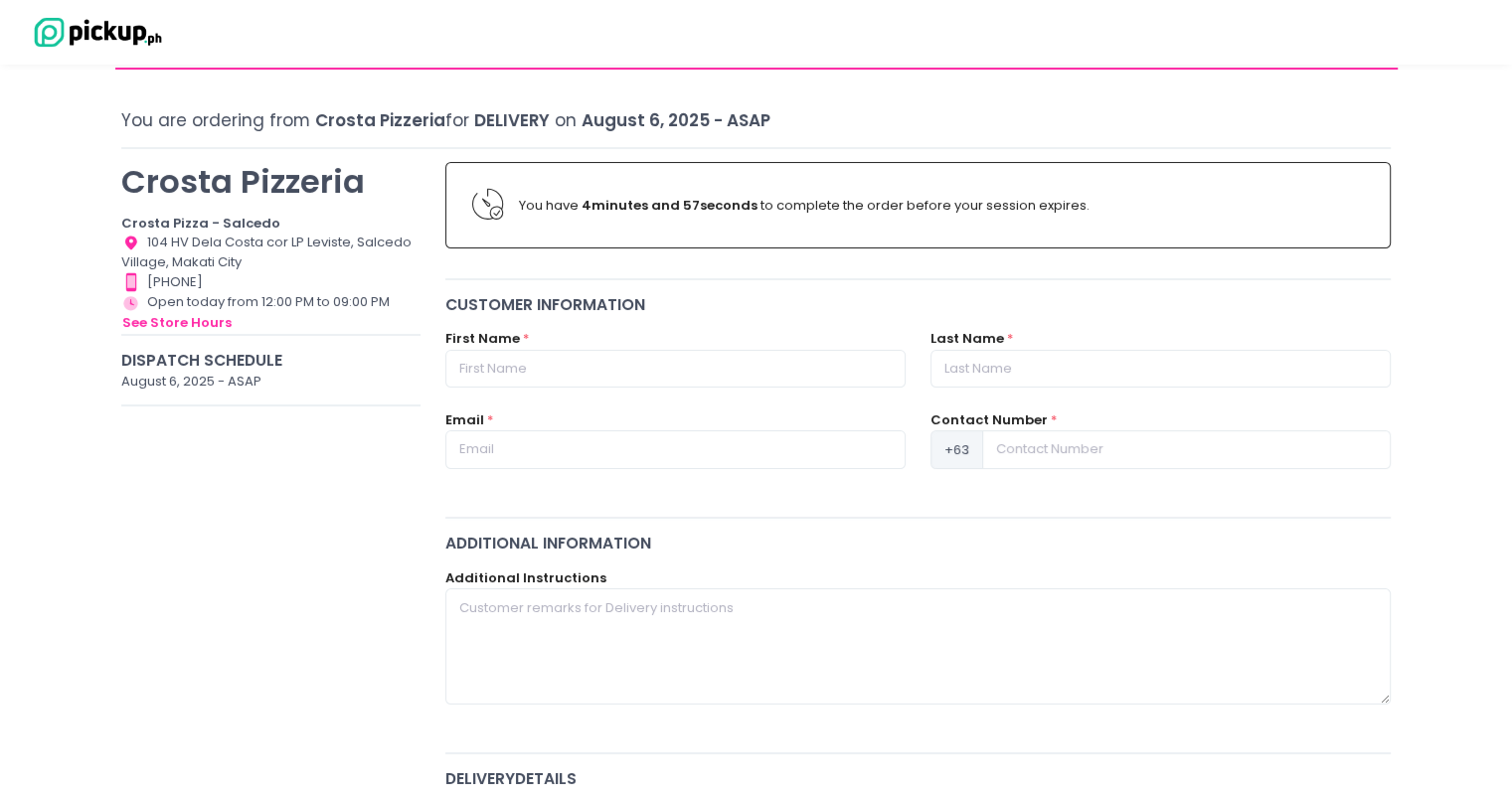 scroll, scrollTop: 135, scrollLeft: 0, axis: vertical 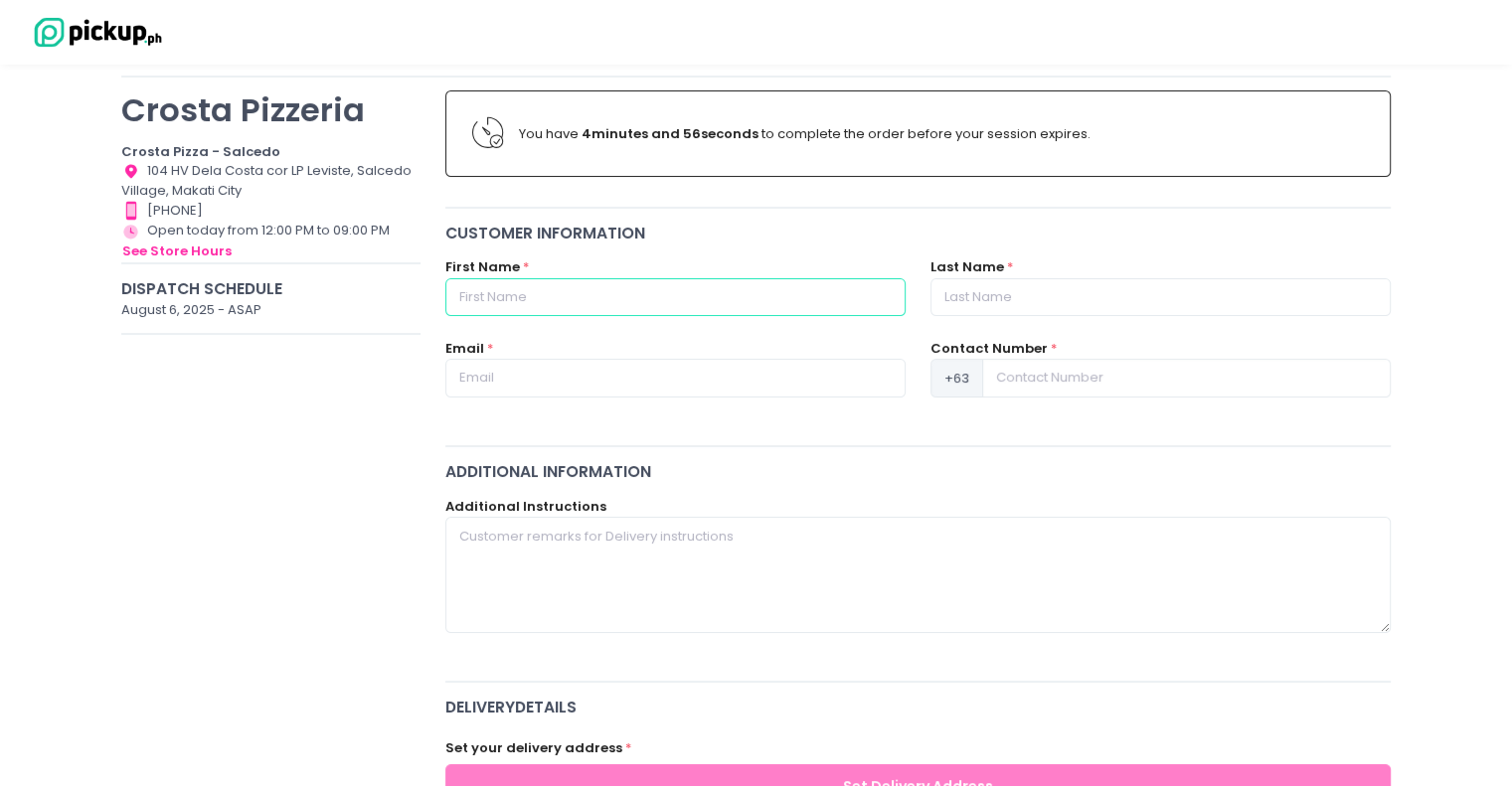 click at bounding box center (675, 297) 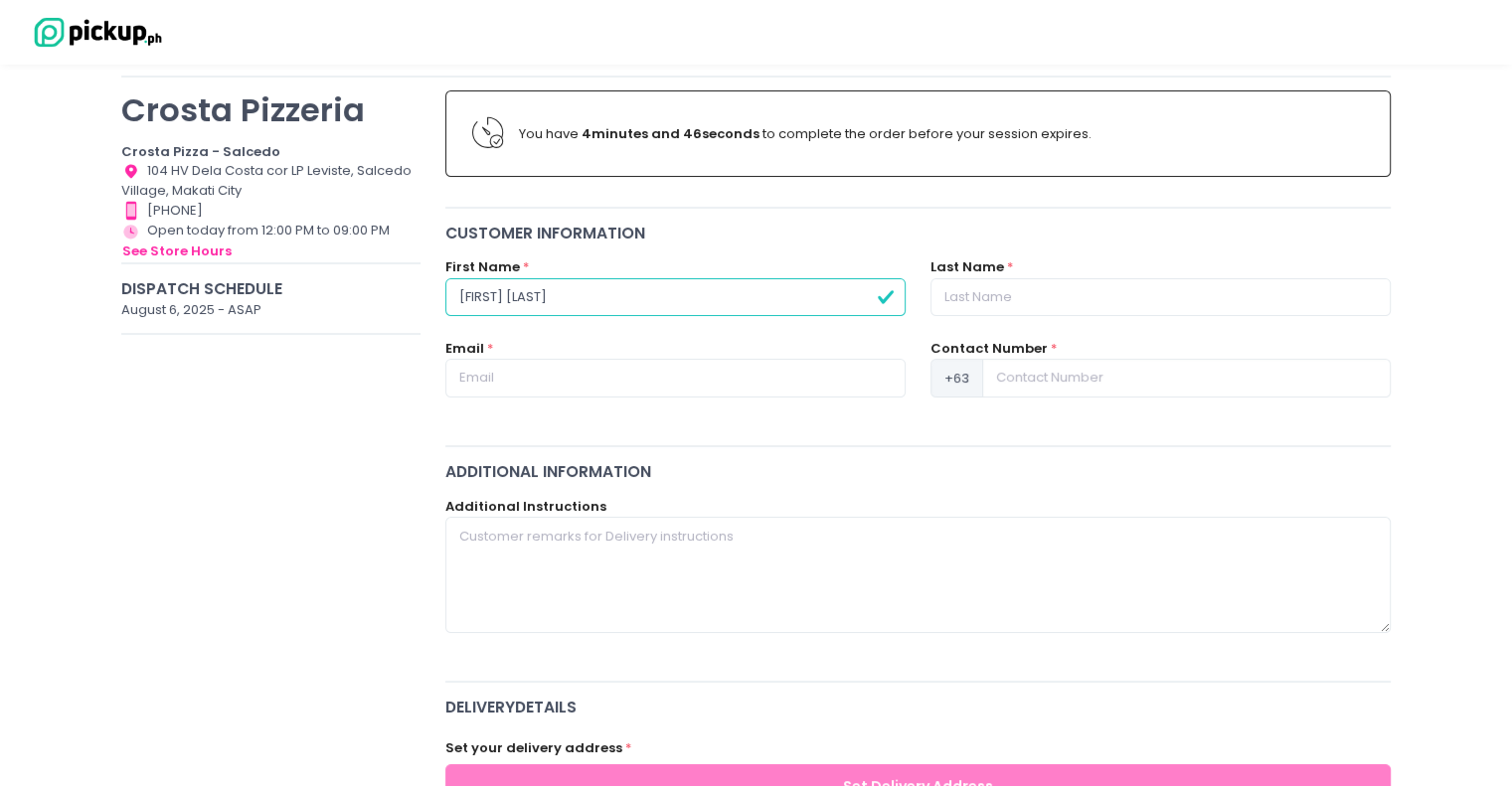 type on "[FIRST] [LAST]" 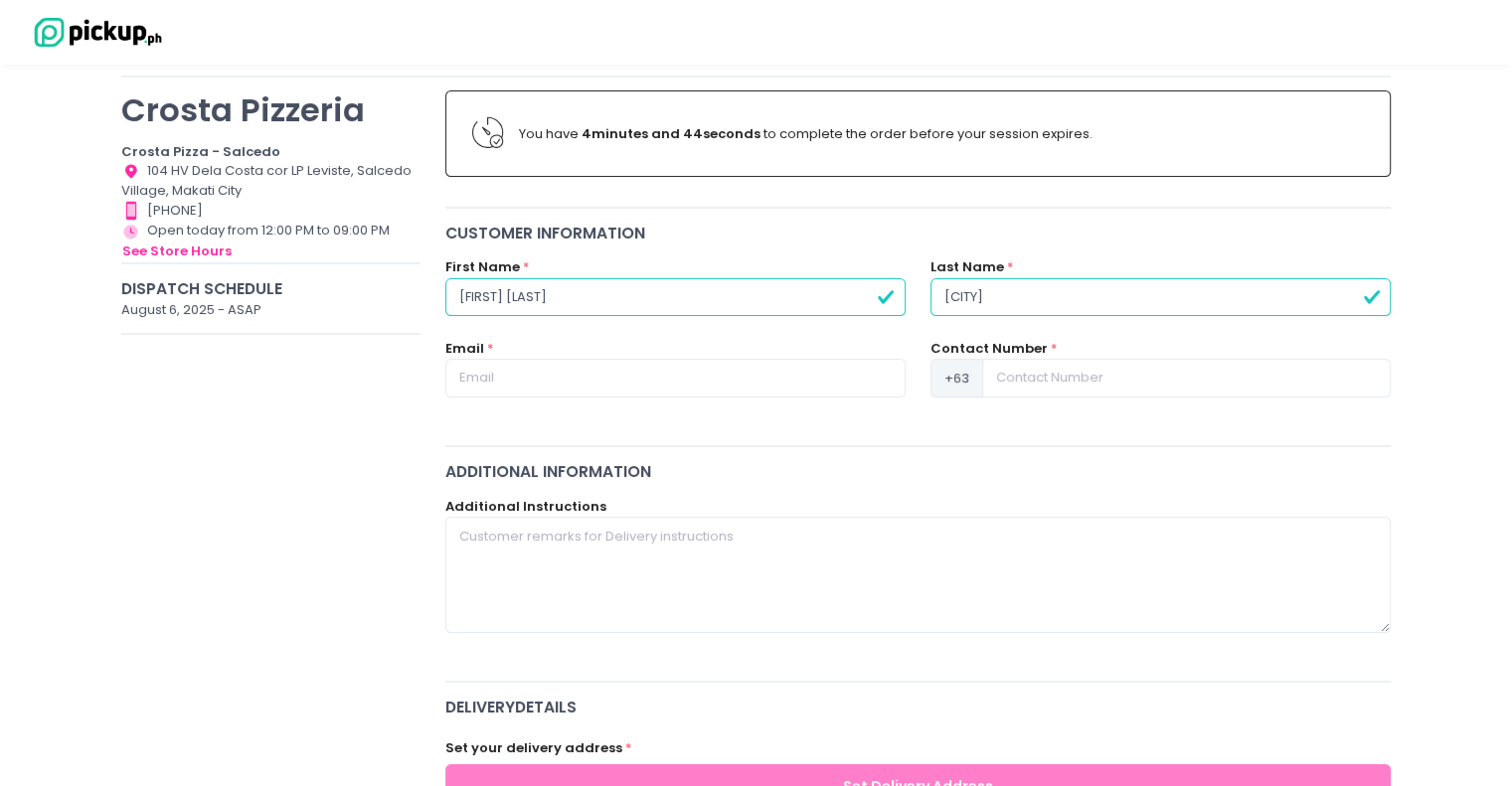 type on "[CITY]" 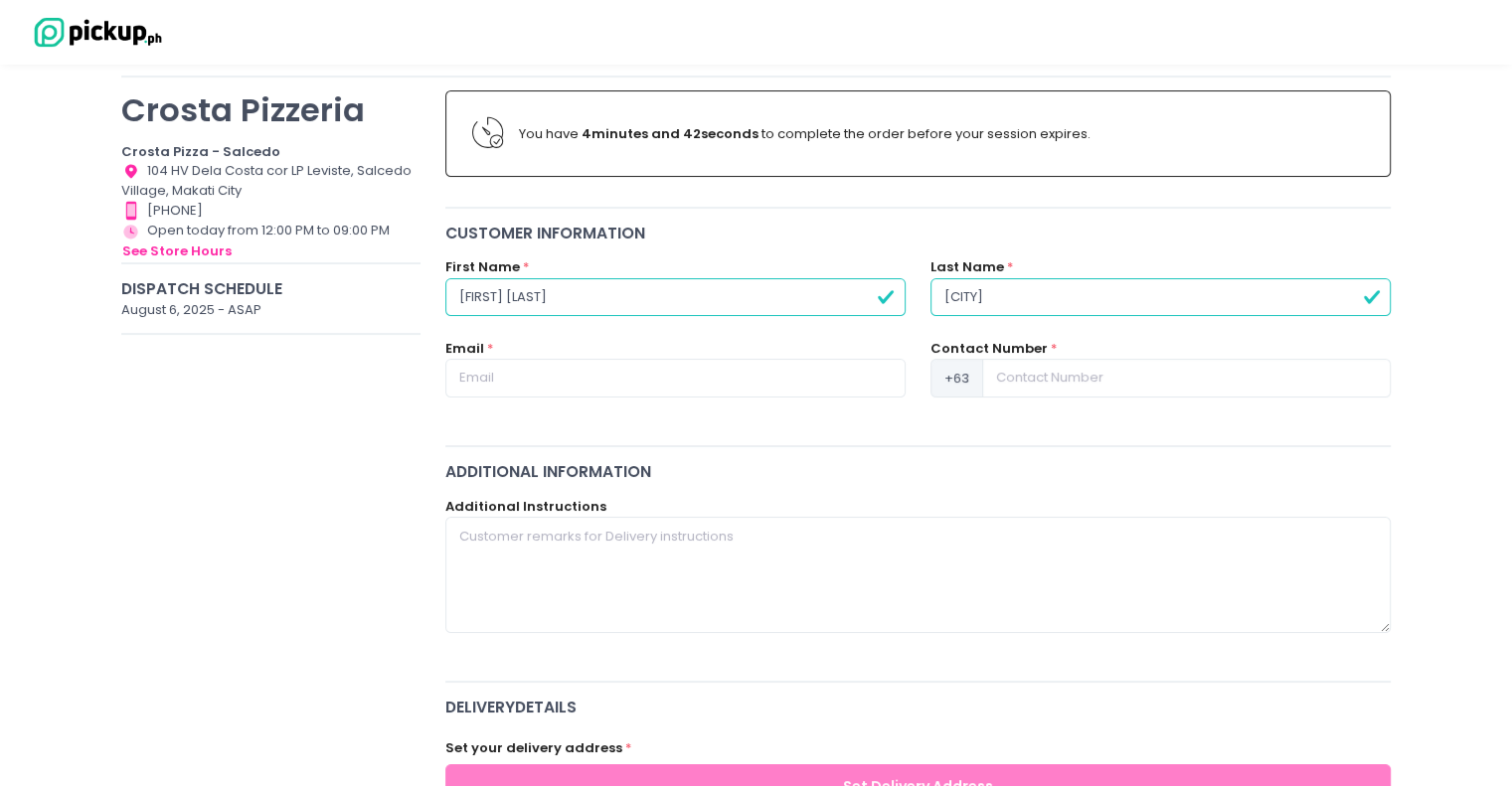click on "[FIRST] [LAST]" at bounding box center [675, 297] 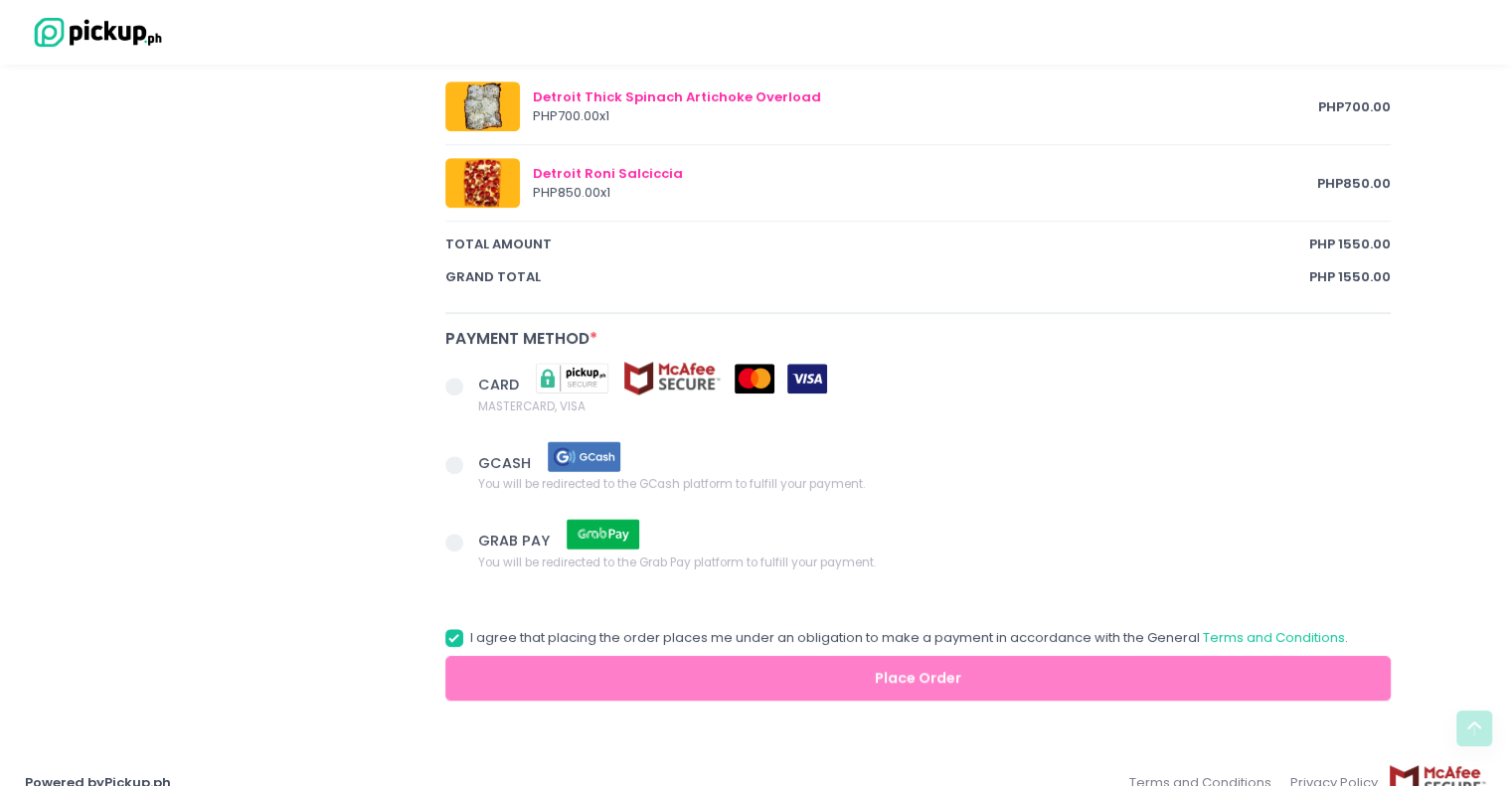 scroll, scrollTop: 1093, scrollLeft: 0, axis: vertical 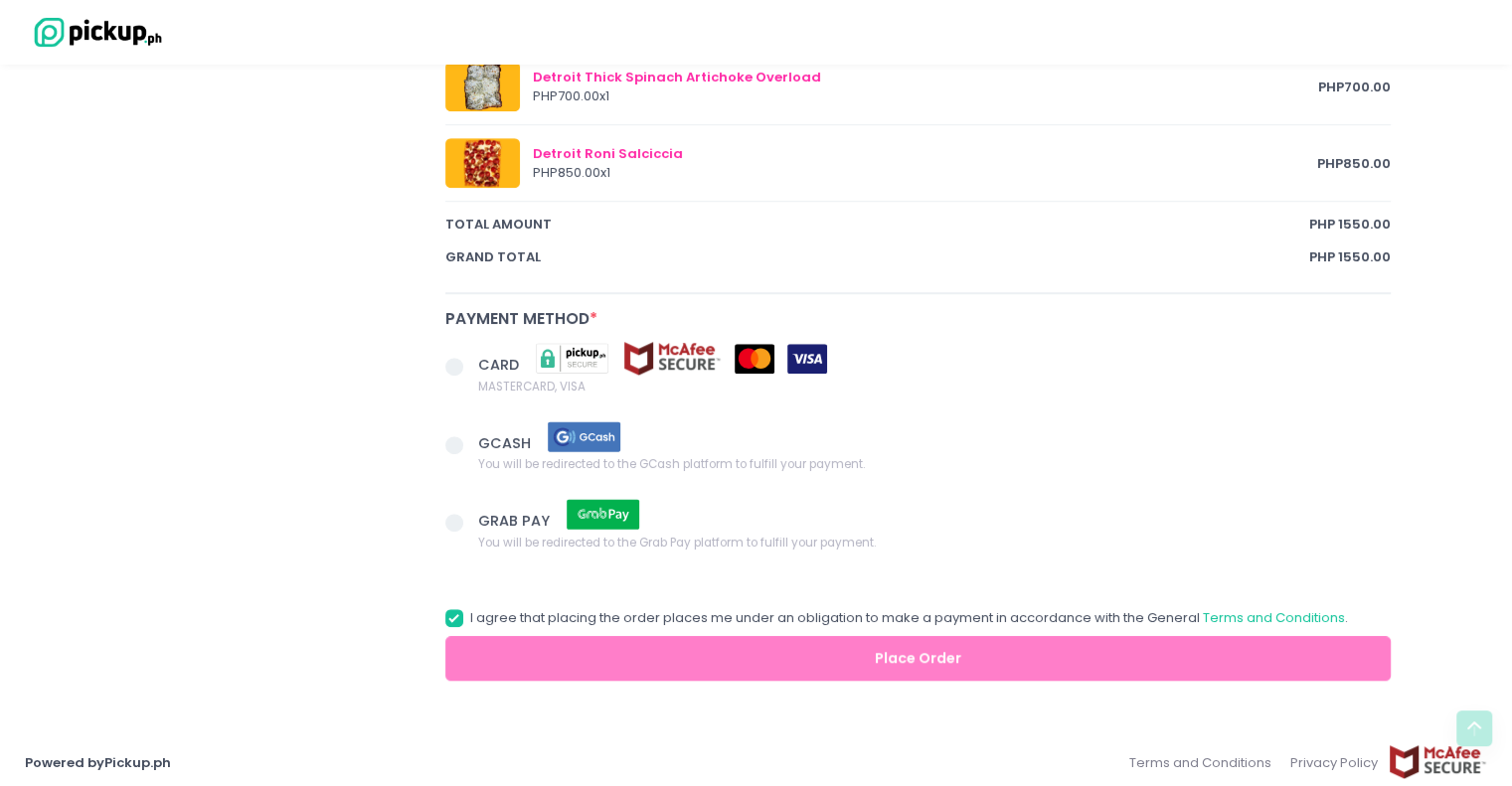 type on "[USERNAME]@[DOMAIN]" 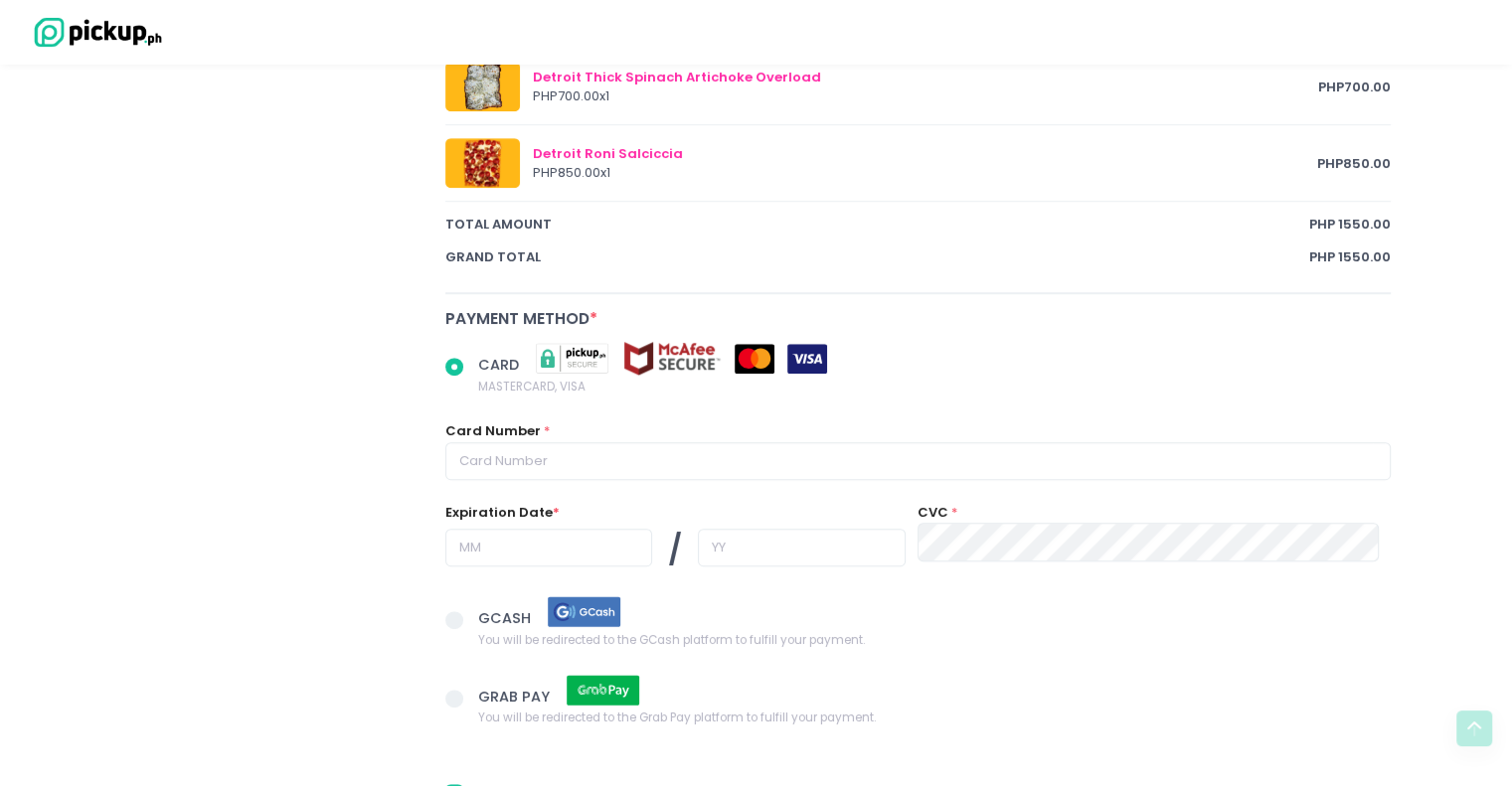 radio on "true" 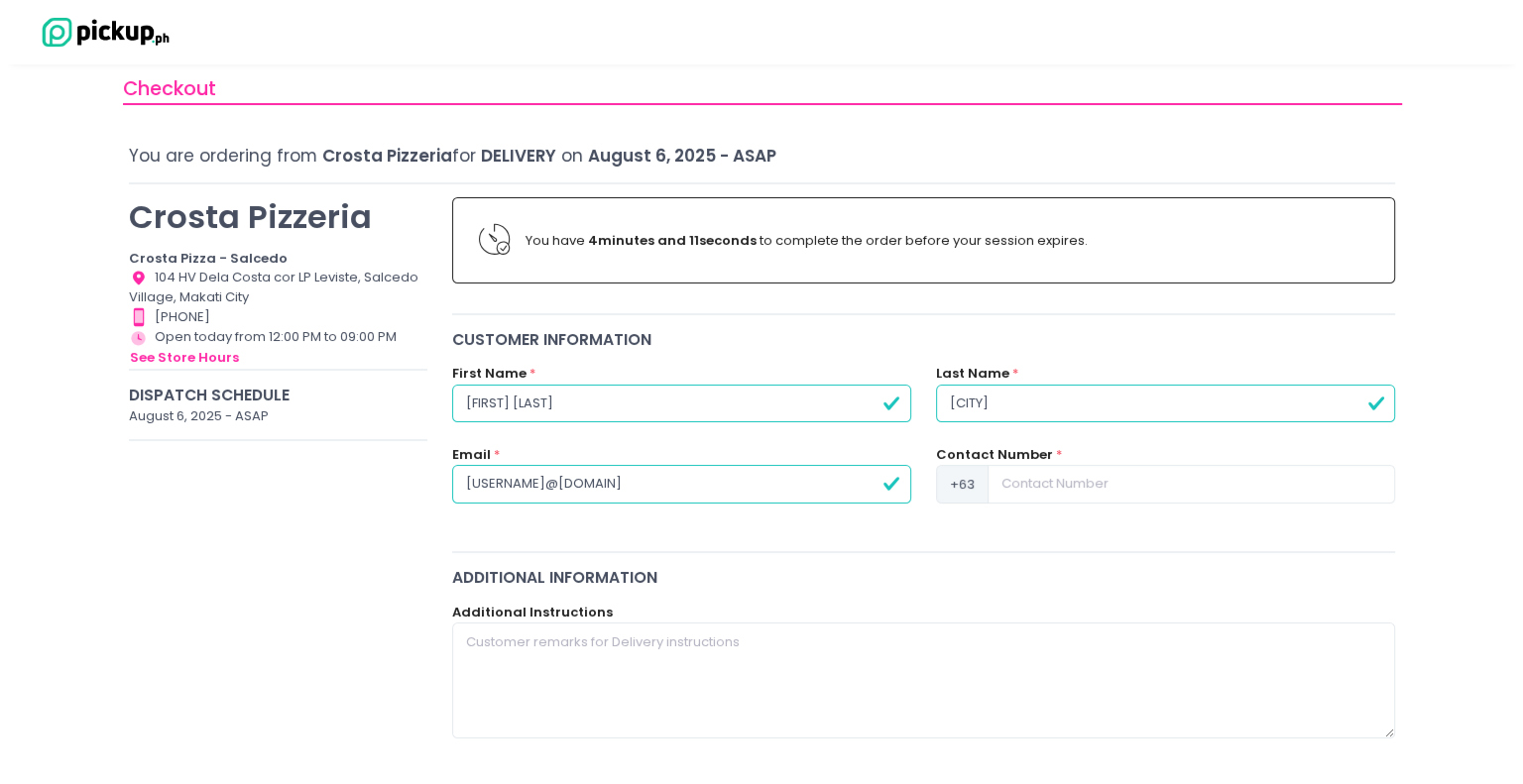 scroll, scrollTop: 0, scrollLeft: 0, axis: both 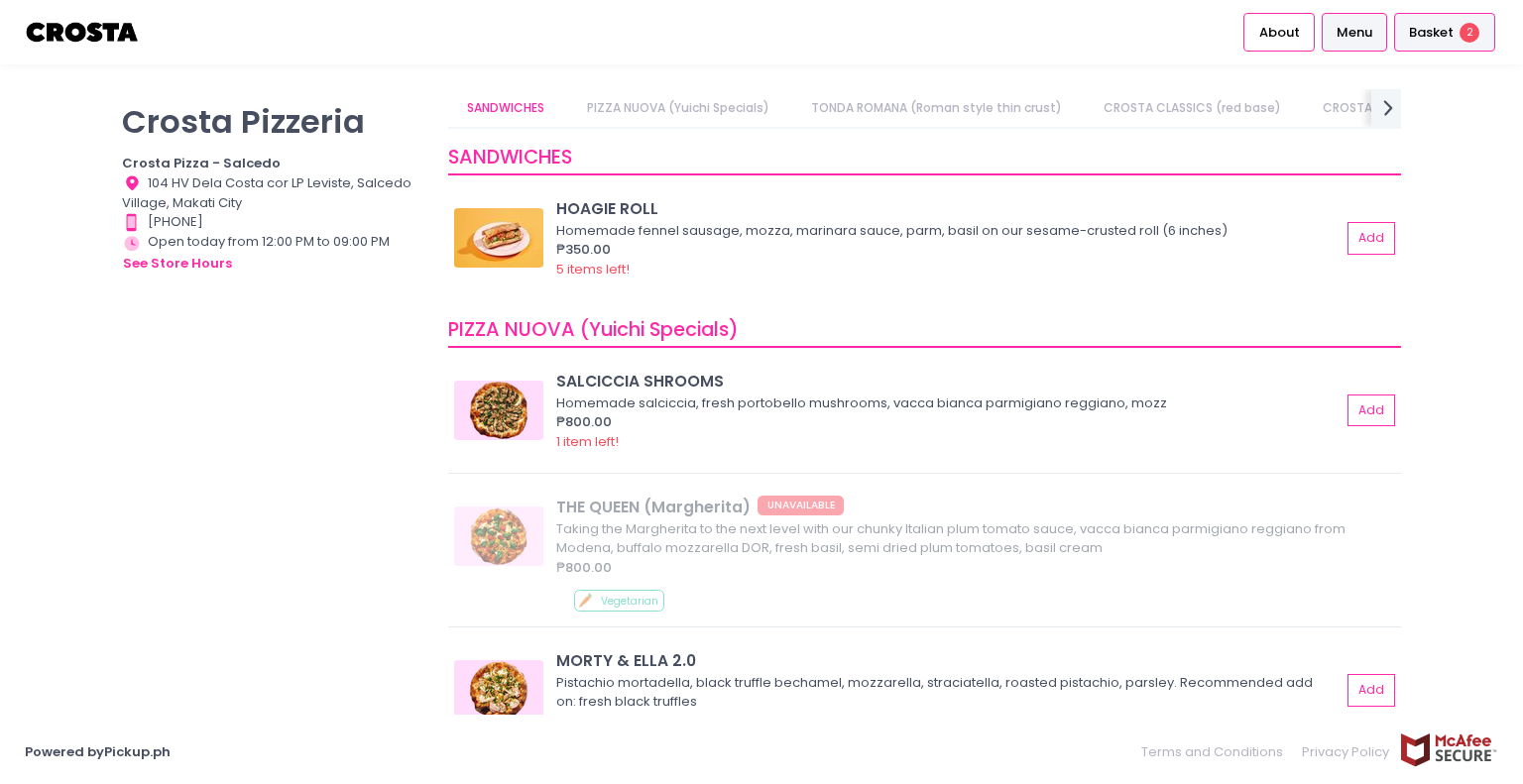click on "Basket" at bounding box center [1431, 33] 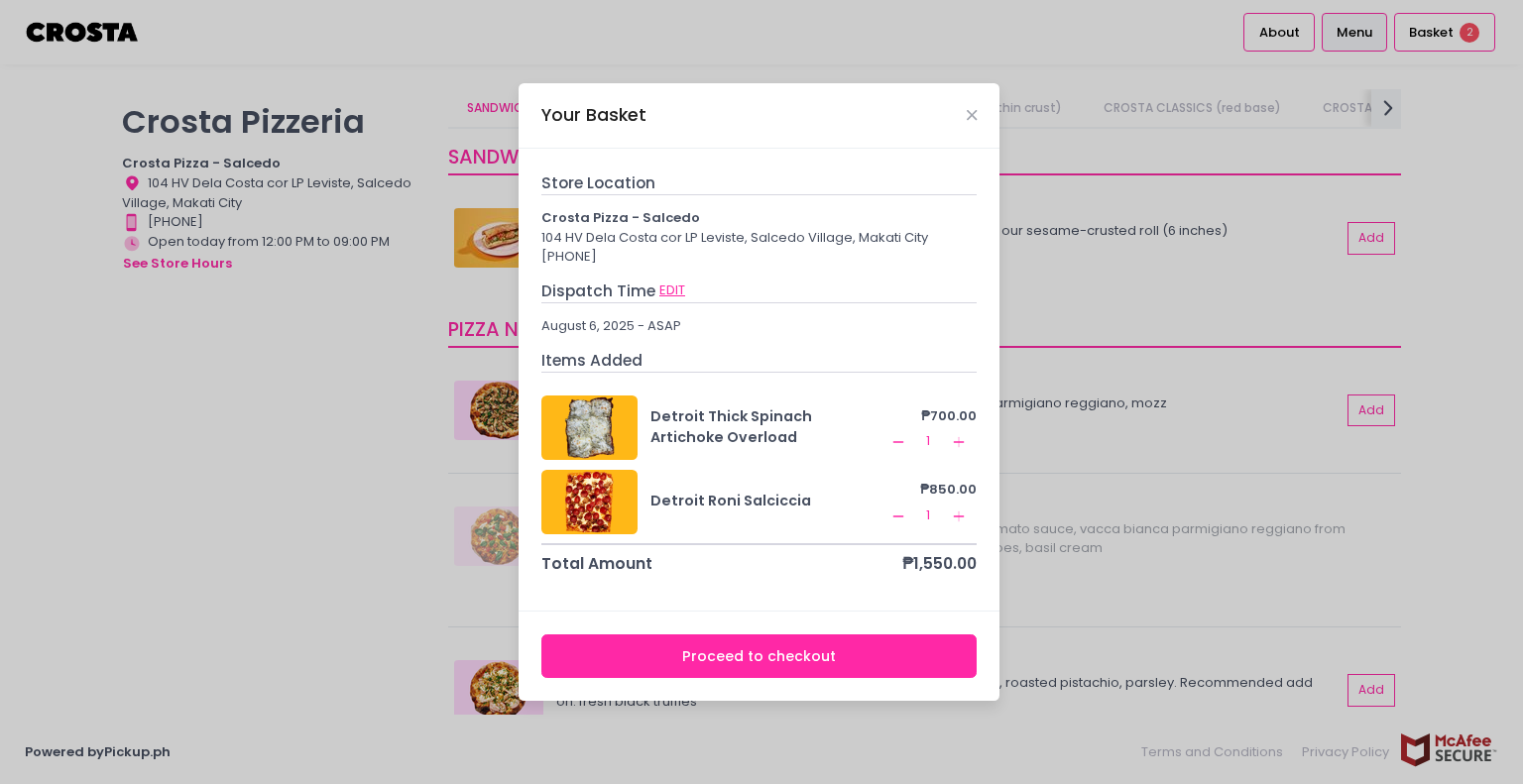 click on "EDIT" at bounding box center (672, 290) 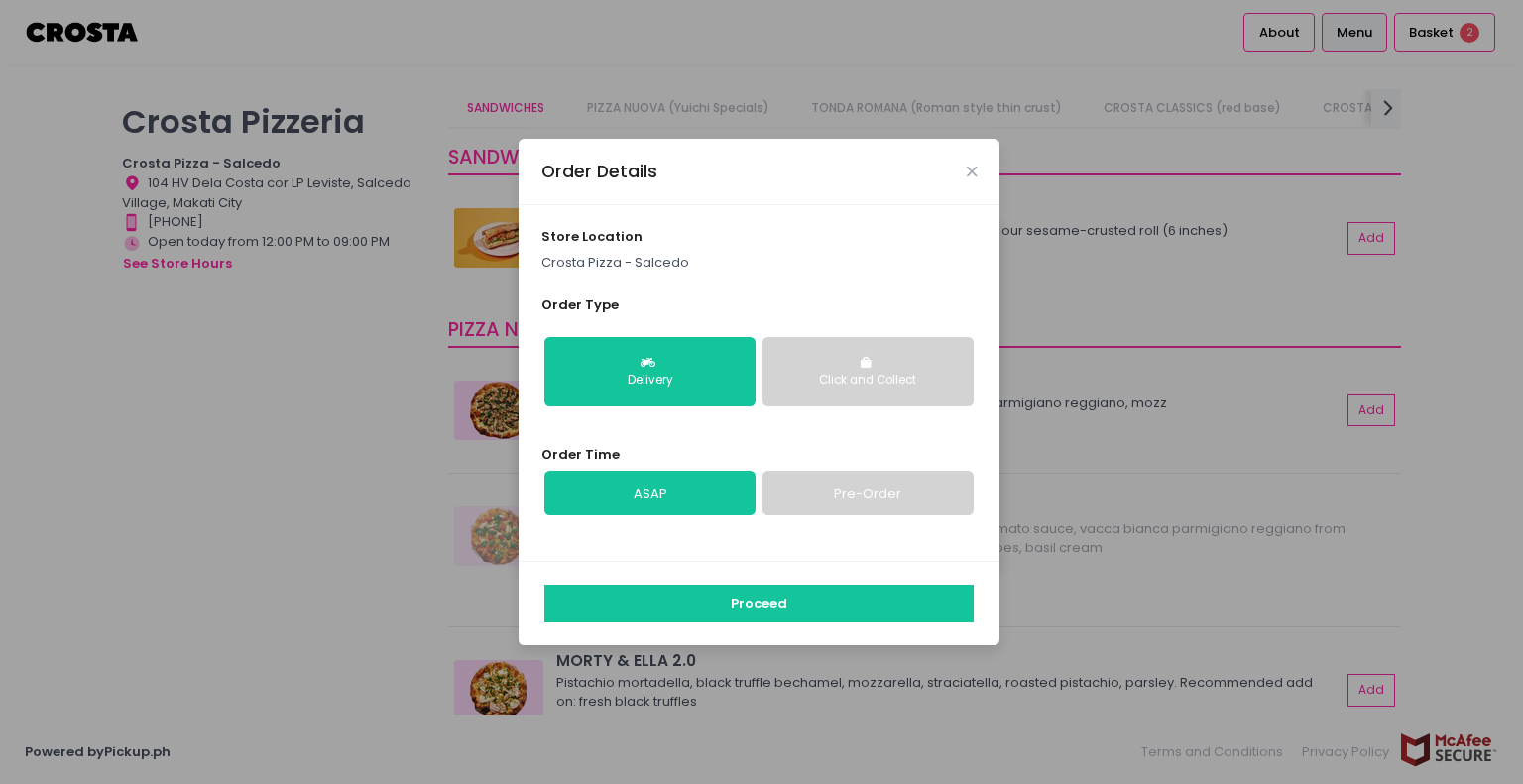 click on "Pre-Order" at bounding box center [868, 494] 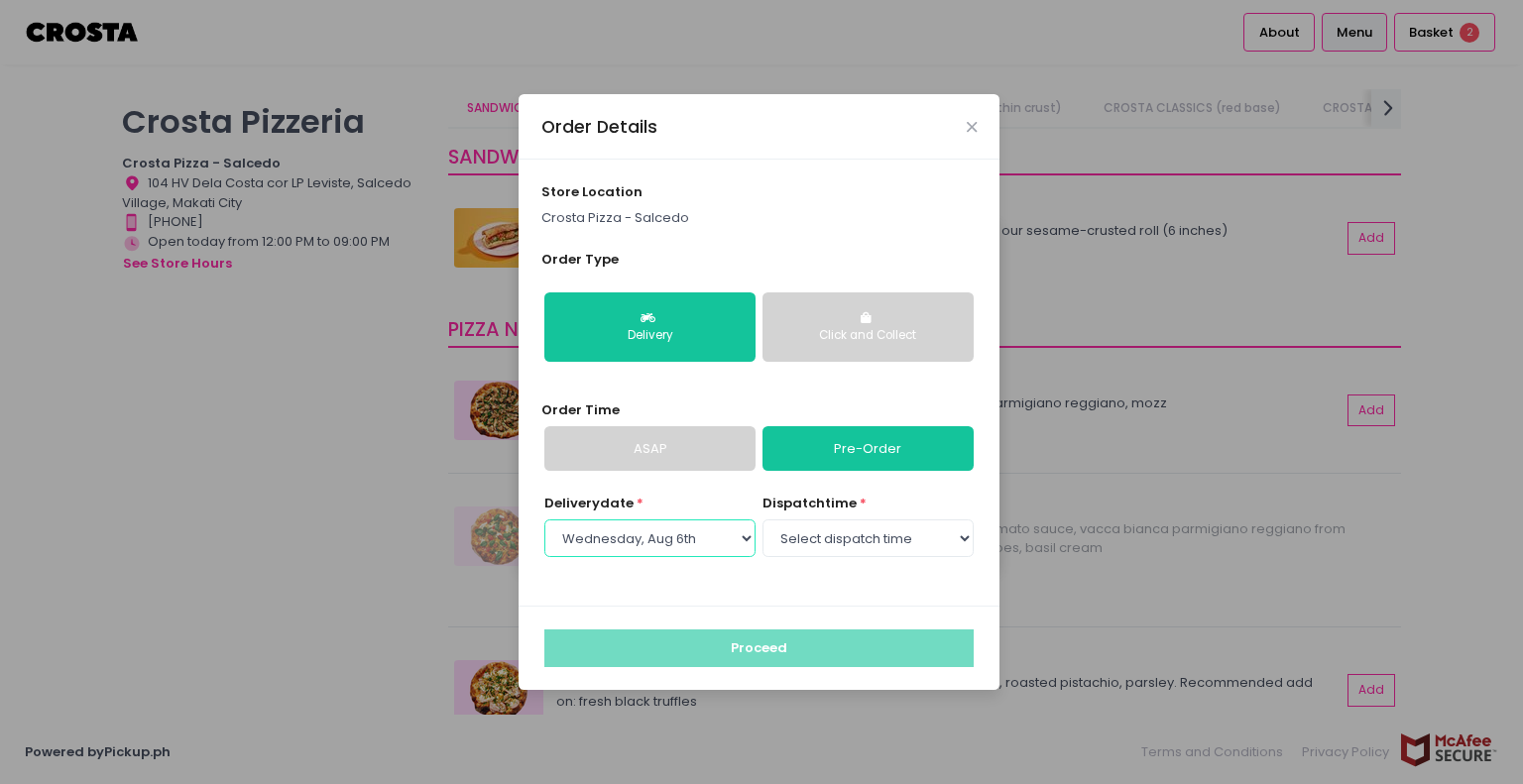 click on "Select Delivery date Wednesday, Aug 6th Thursday, Aug 7th Friday, Aug 8th" at bounding box center (649, 538) 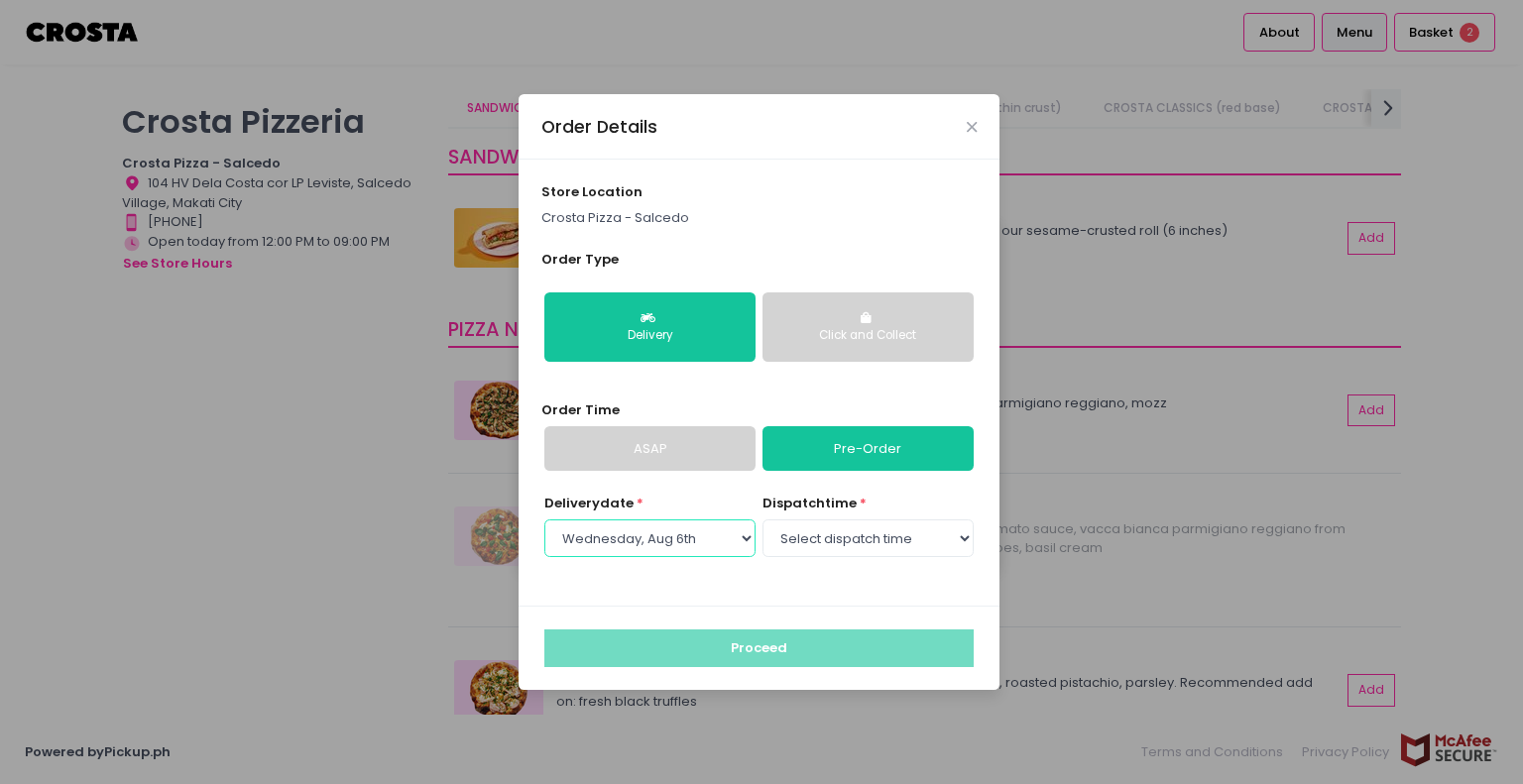 select on "[DATE]" 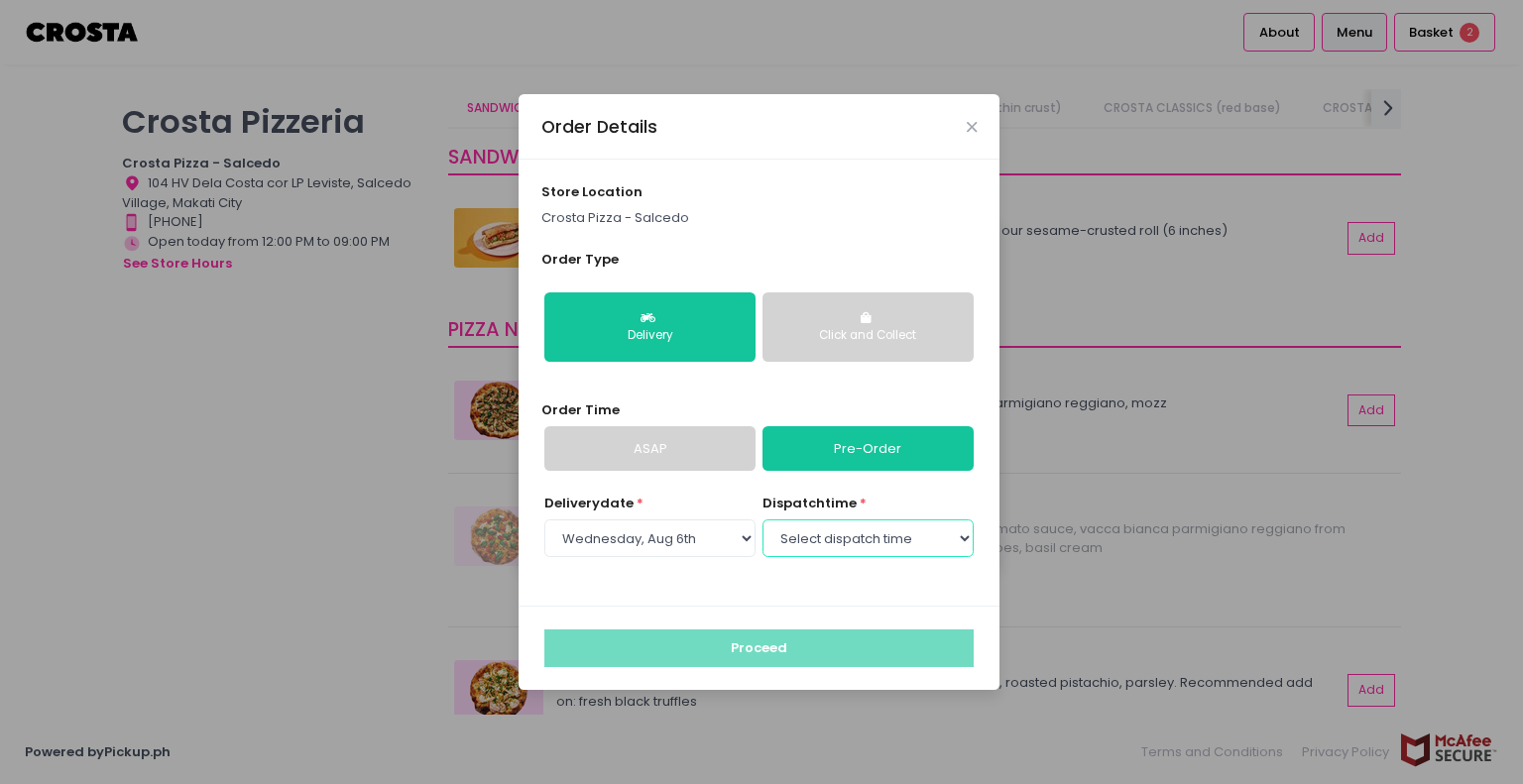 click on "Select dispatch time 12:00 PM - 12:30 PM 12:30 PM - 01:00 PM 01:00 PM - 01:30 PM 01:30 PM - 02:00 PM 02:00 PM - 02:30 PM 02:30 PM - 03:00 PM 03:00 PM - 03:30 PM 03:30 PM - 04:00 PM 04:00 PM - 04:30 PM 04:30 PM - 05:00 PM 05:00 PM - 05:30 PM 05:30 PM - 06:00 PM 06:00 PM - 06:30 PM 06:30 PM - 07:00 PM 07:00 PM - 07:30 PM 07:30 PM - 08:00 PM 08:00 PM - 08:30 PM 08:30 PM - 09:00 PM" at bounding box center [868, 538] 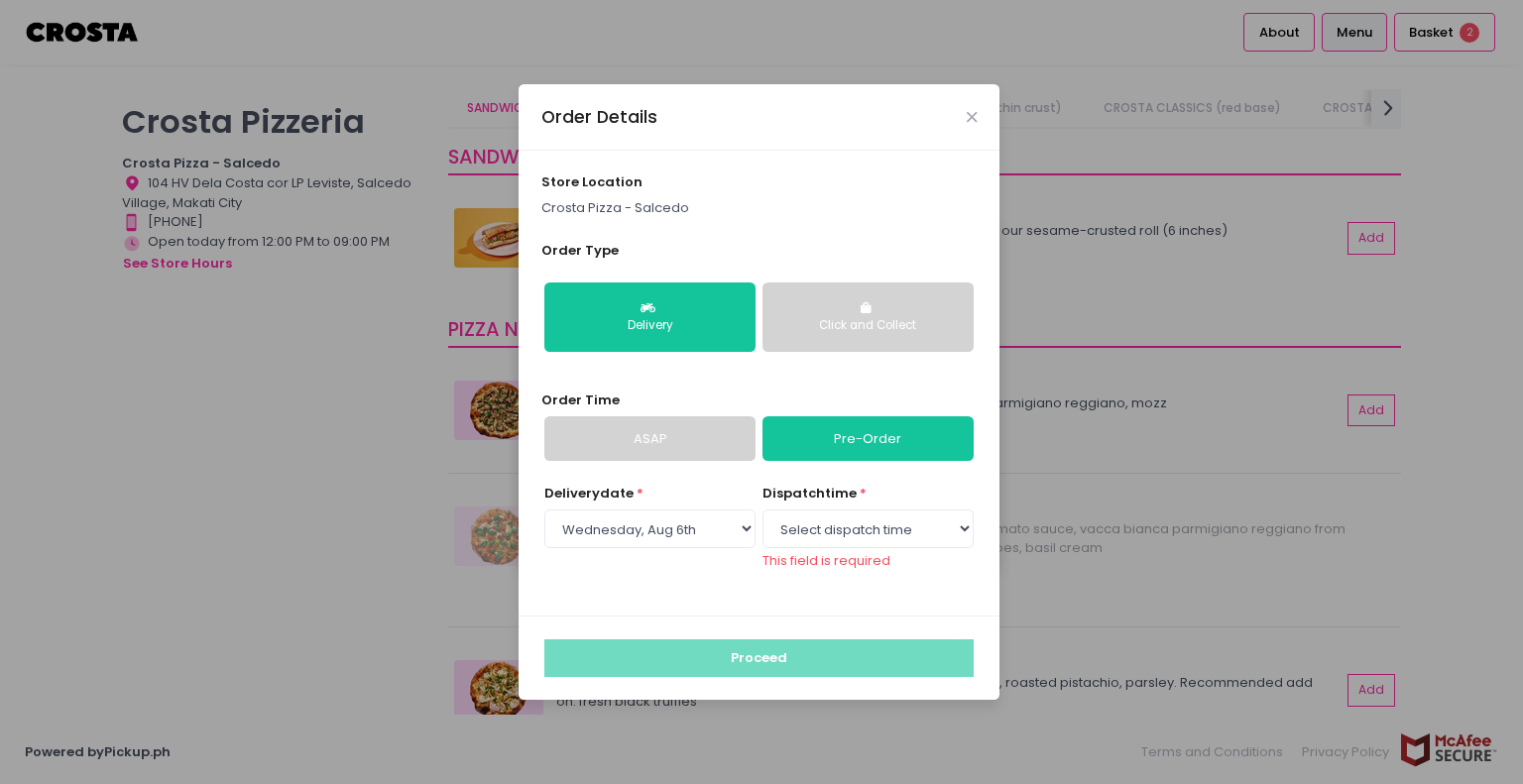 click on "Order Details store location   Crosta Pizza - Salcedo Order Type    Delivery   Click and Collect  Order Time   ASAP Pre-Order Delivery  date   *    Select Delivery date Wednesday, Aug 6th Thursday, Aug 7th Friday, Aug 8th dispatch  time   *    Select dispatch time 12:00 PM - 12:30 PM 12:30 PM - 01:00 PM 01:00 PM - 01:30 PM 01:30 PM - 02:00 PM 02:00 PM - 02:30 PM 02:30 PM - 03:00 PM 03:00 PM - 03:30 PM 03:30 PM - 04:00 PM 04:00 PM - 04:30 PM 04:30 PM - 05:00 PM 05:00 PM - 05:30 PM 05:30 PM - 06:00 PM 06:00 PM - 06:30 PM 06:30 PM - 07:00 PM 07:00 PM - 07:30 PM 07:30 PM - 08:00 PM 08:00 PM - 08:30 PM 08:30 PM - 09:00 PM This field is required Proceed" at bounding box center [762, 392] 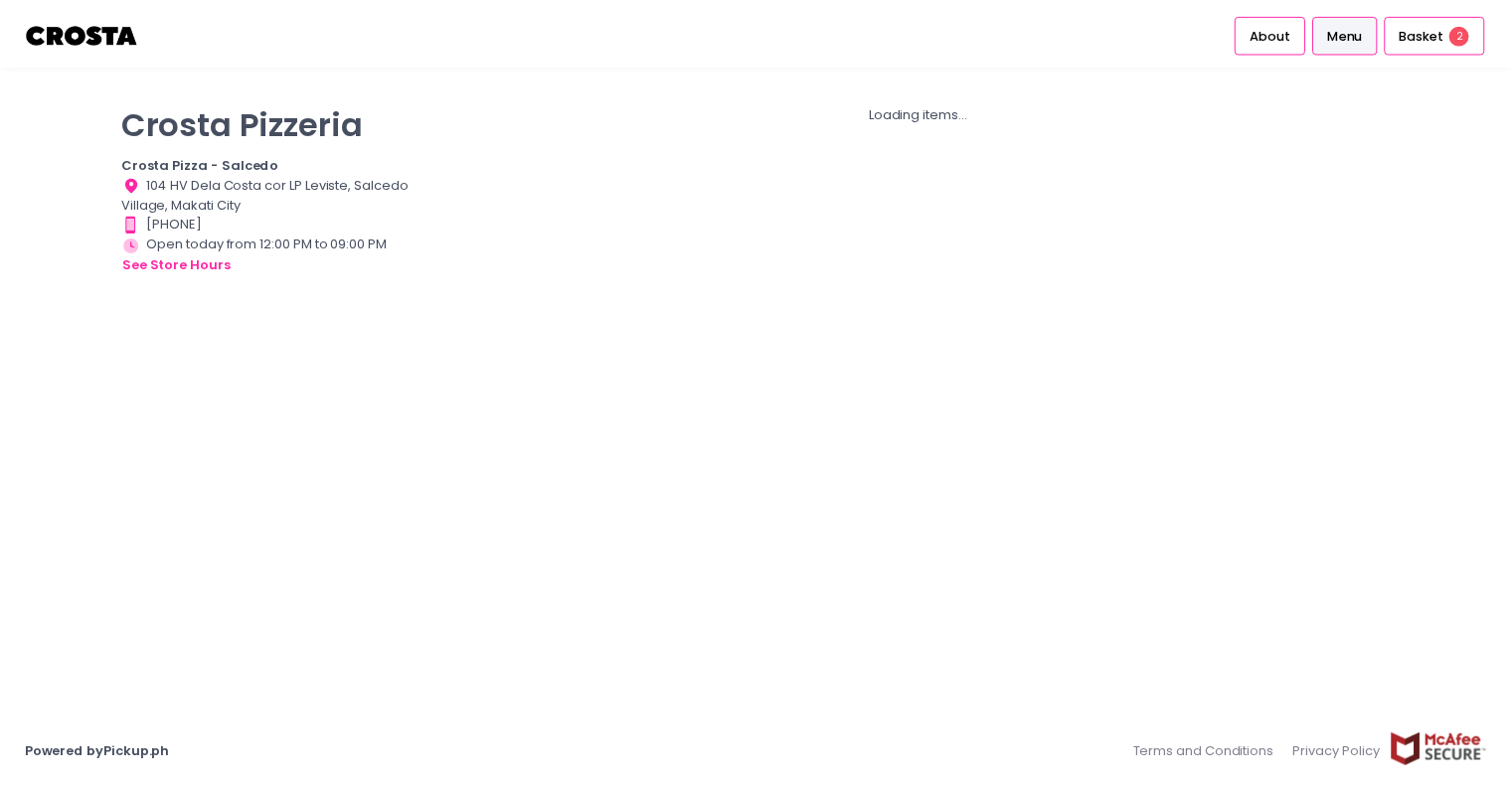 scroll, scrollTop: 0, scrollLeft: 0, axis: both 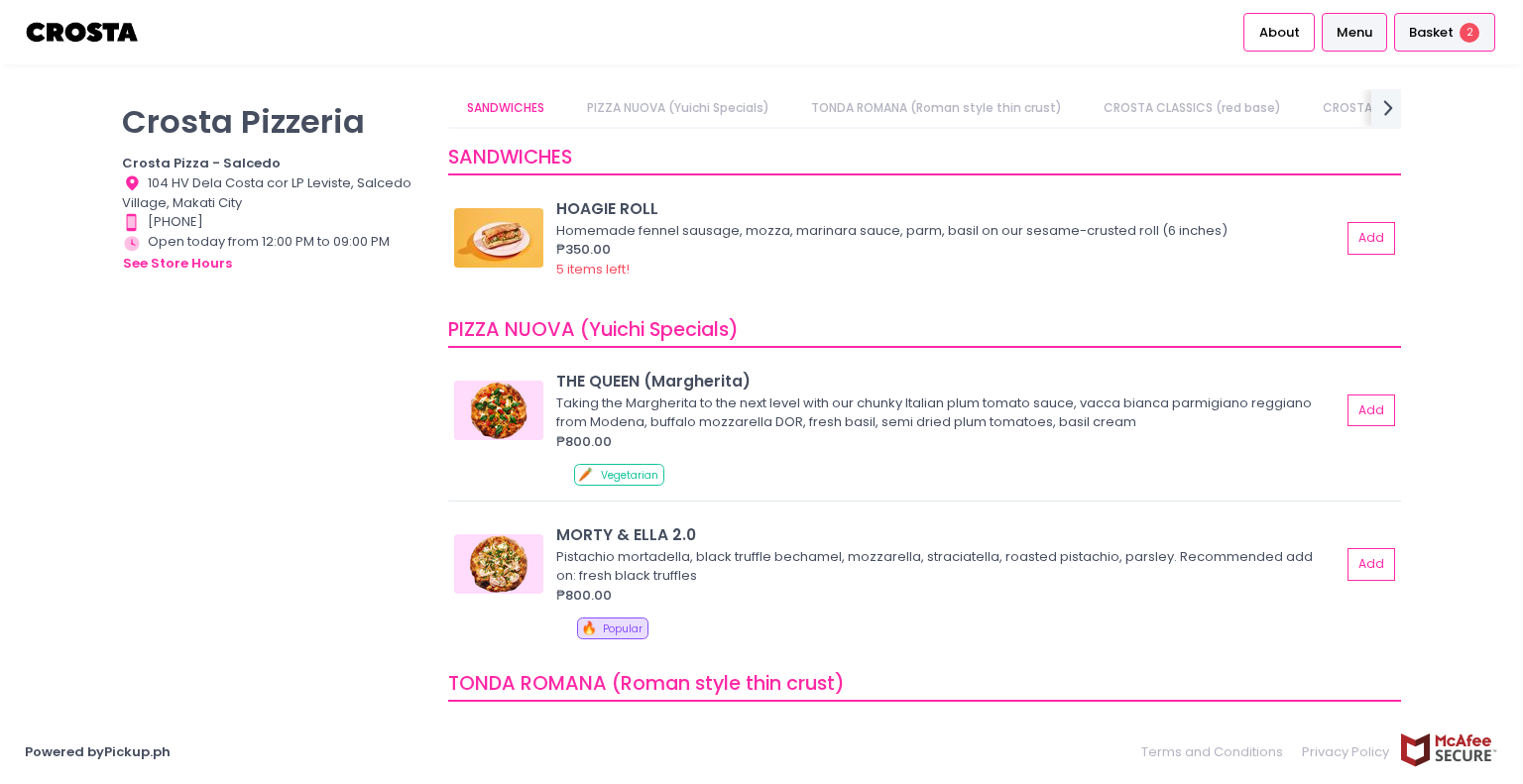 click on "Basket 2" at bounding box center (1445, 32) 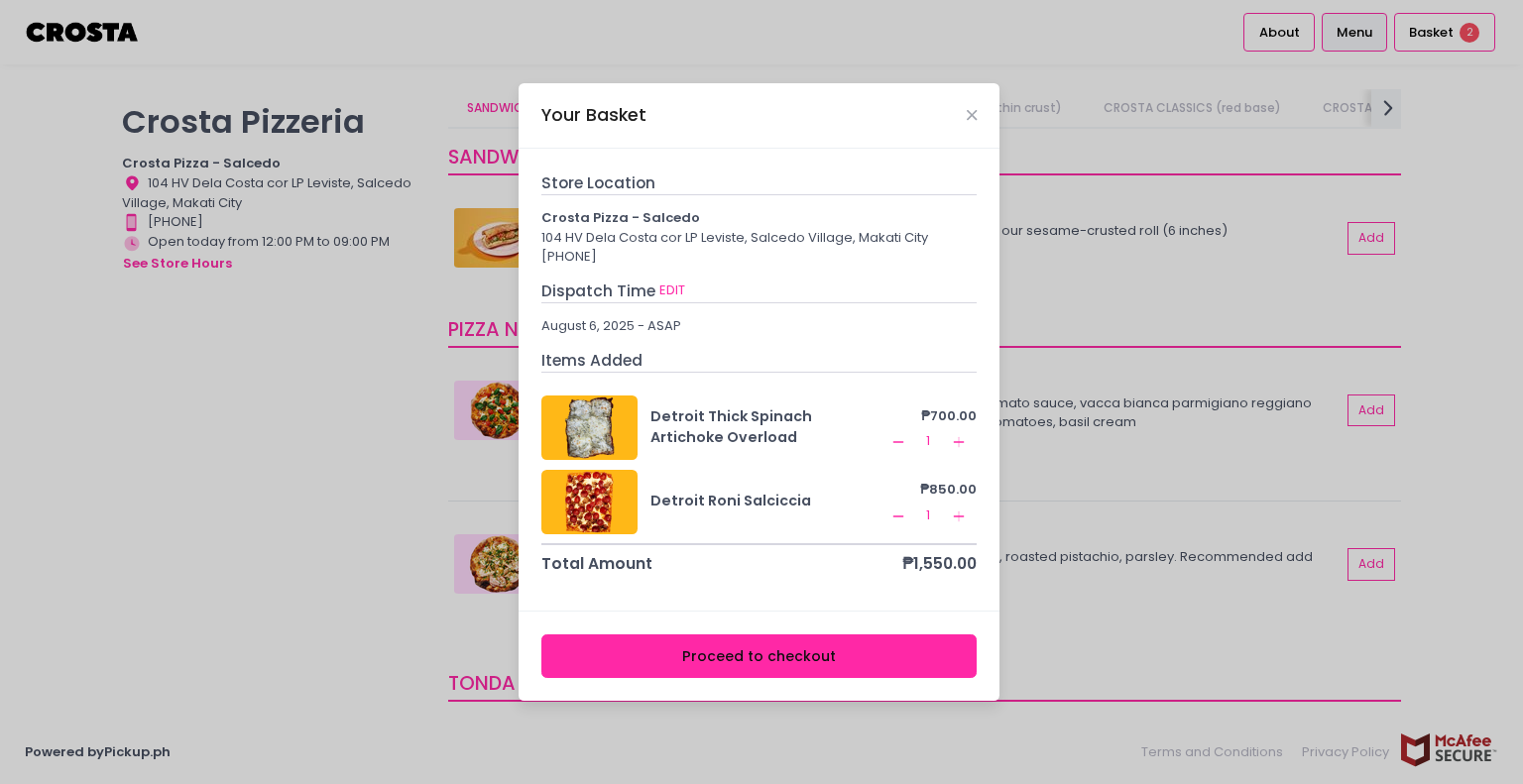 click on "Proceed to checkout" at bounding box center [760, 656] 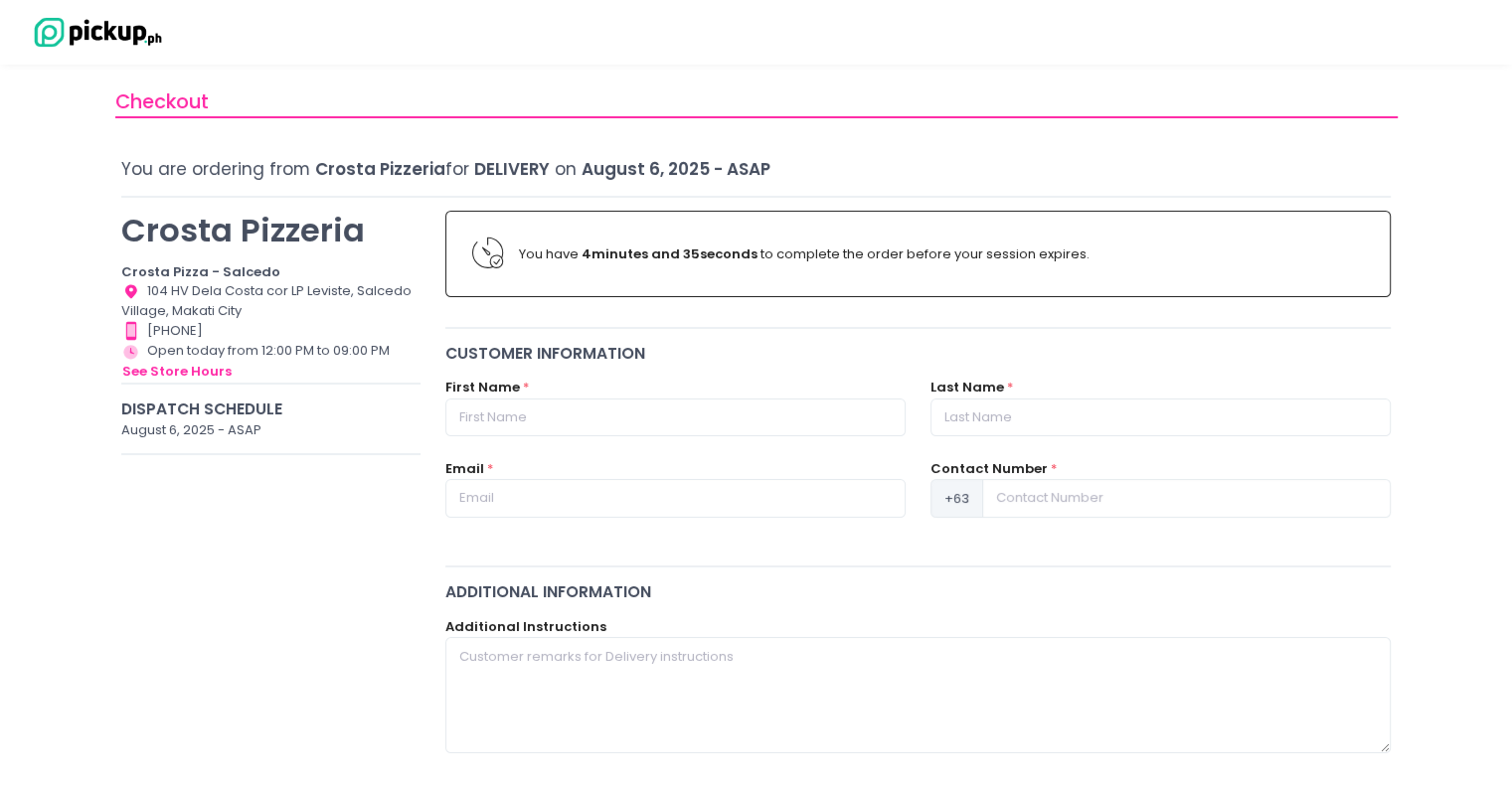 scroll, scrollTop: 99, scrollLeft: 0, axis: vertical 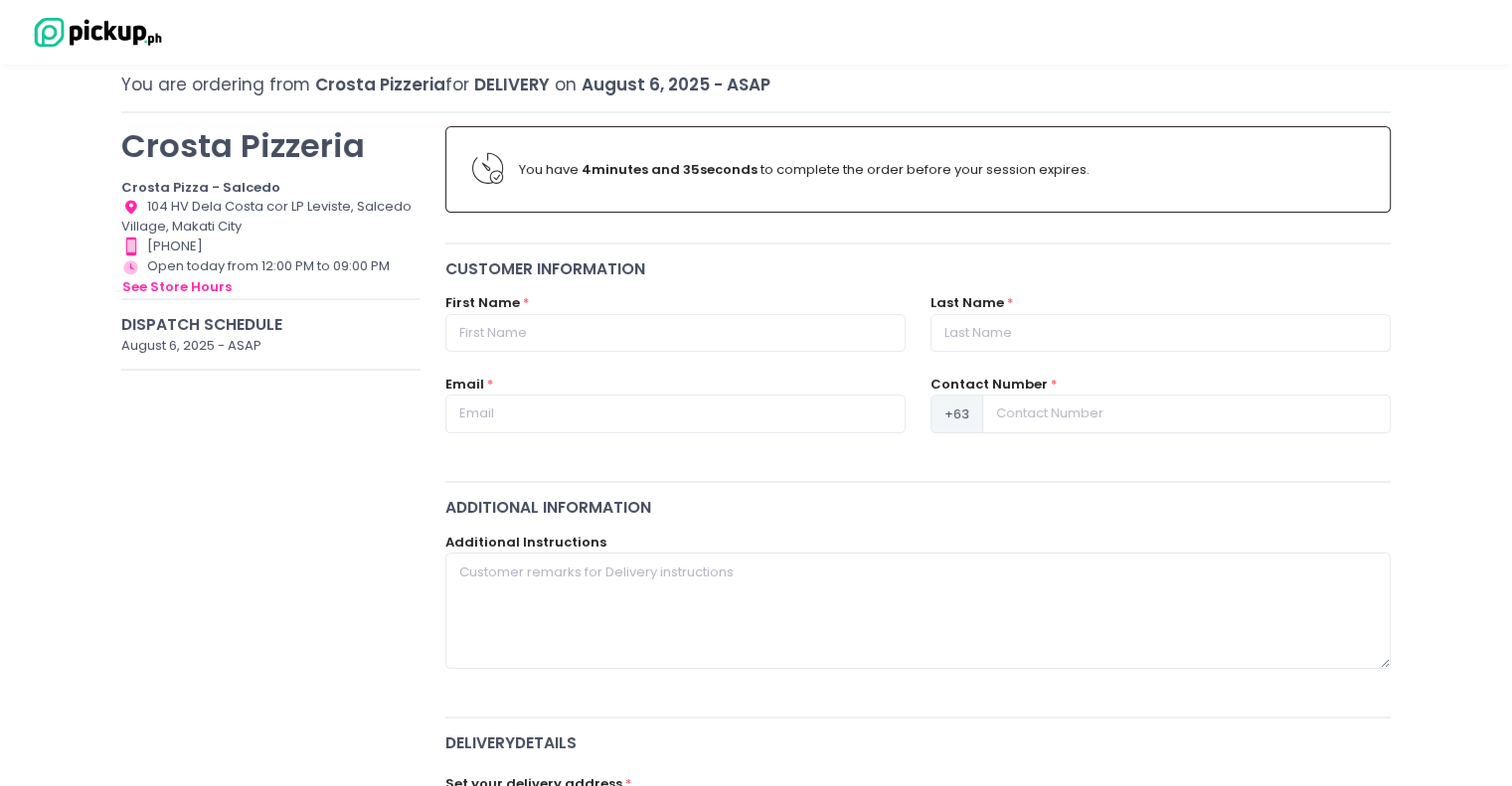 click on "You have   4  minutes and   35  seconds   to complete the order before your session expires." at bounding box center [918, 178] 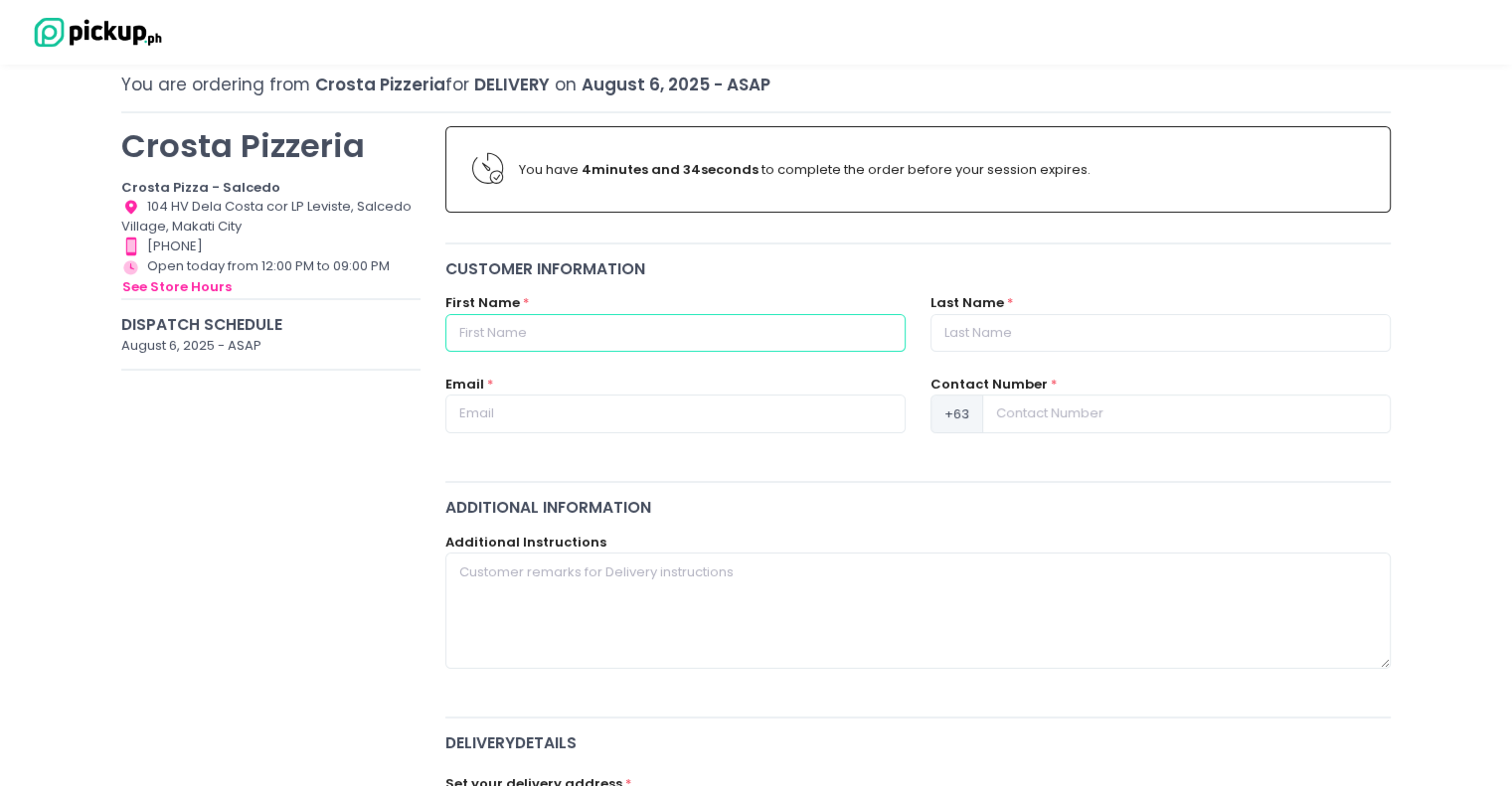 click at bounding box center (675, 333) 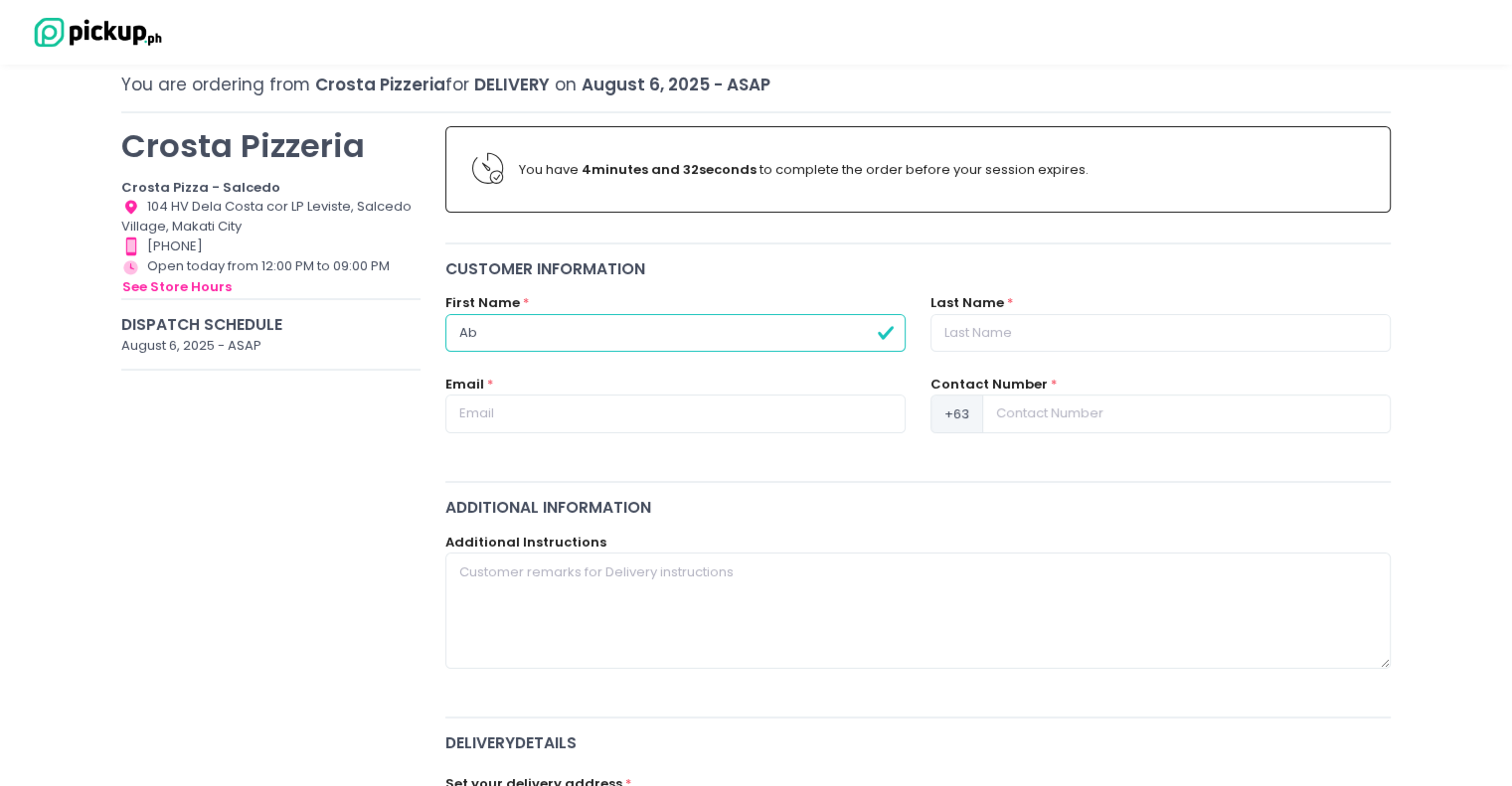 type on "A" 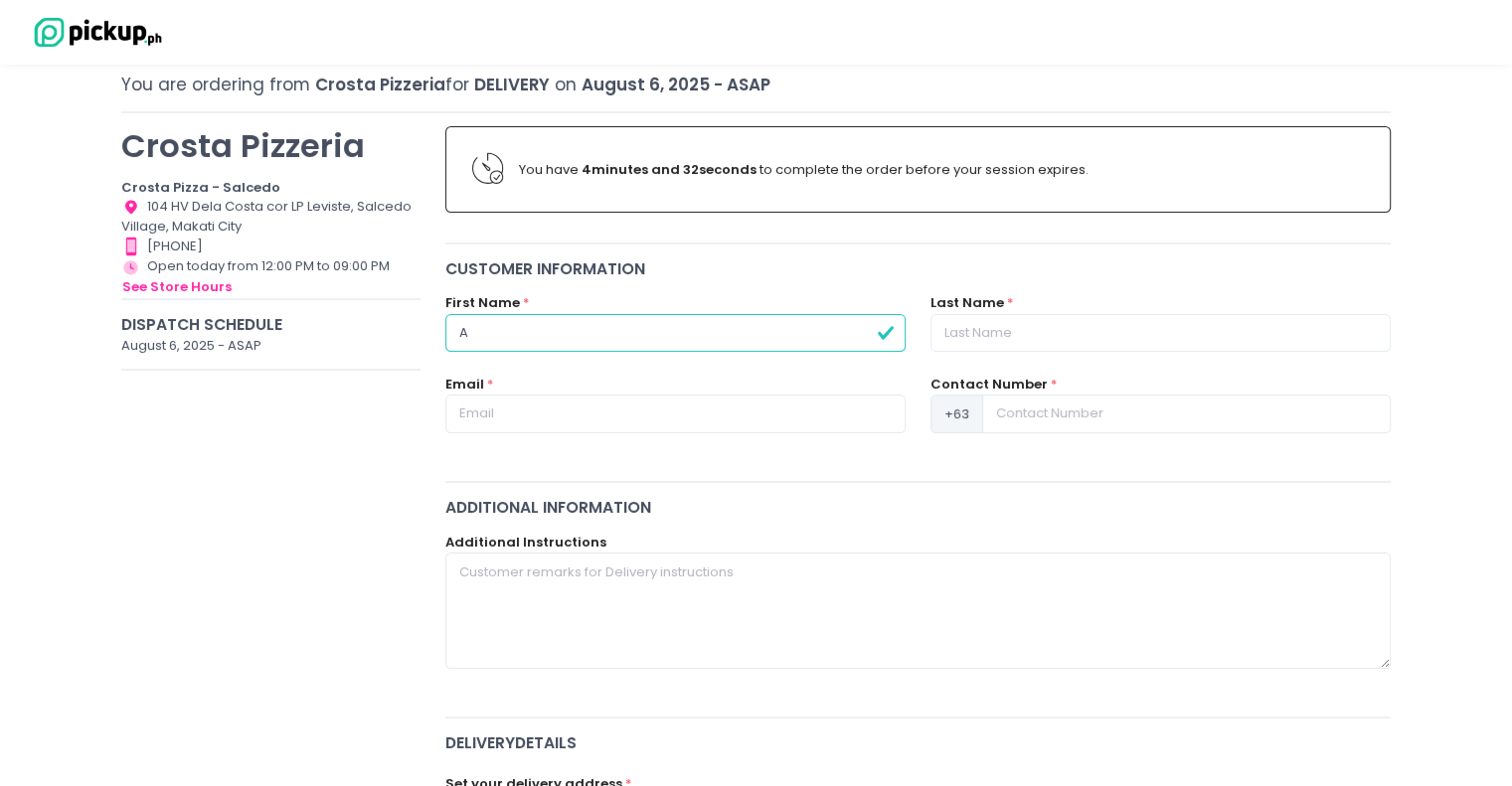 type 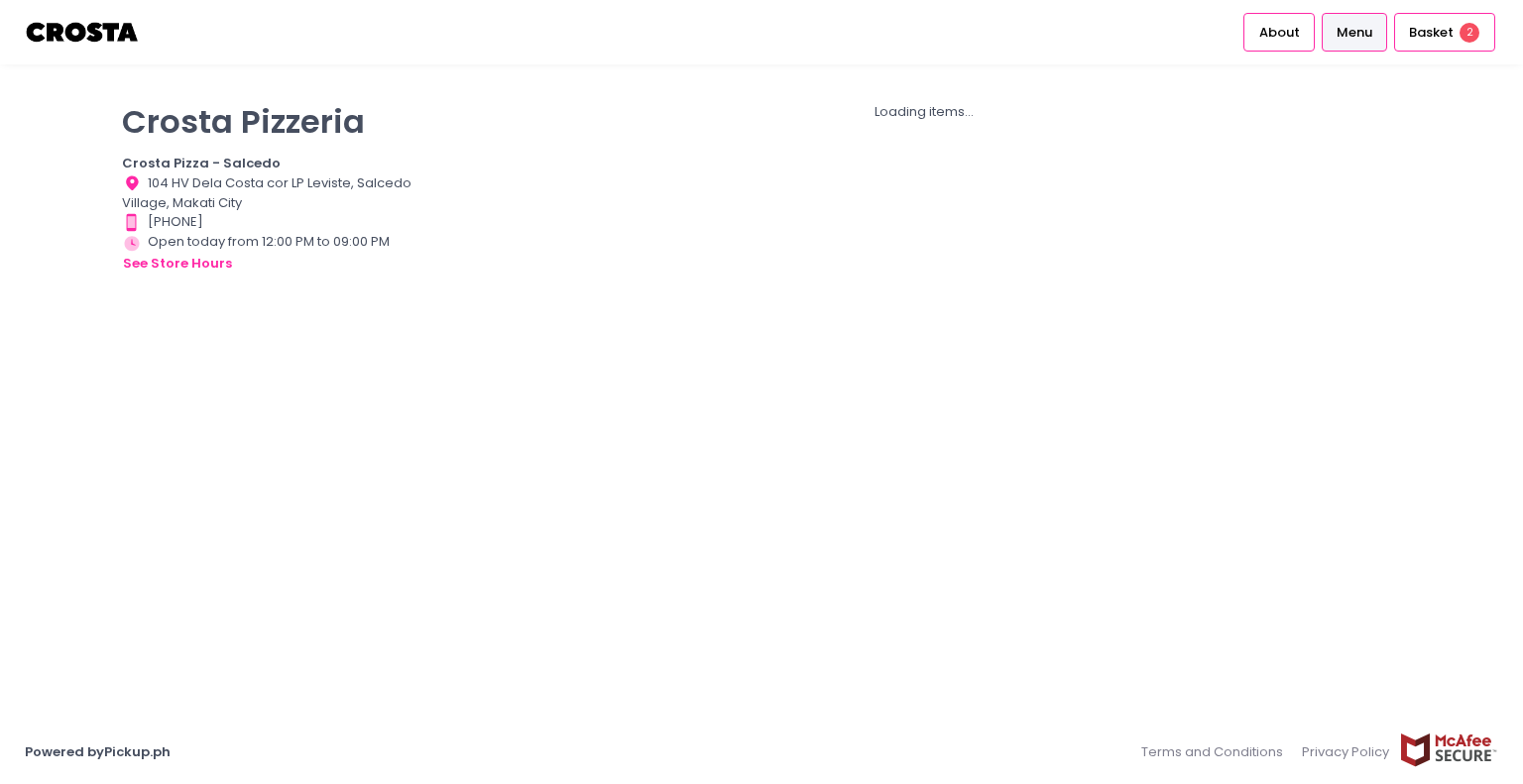 scroll, scrollTop: 0, scrollLeft: 0, axis: both 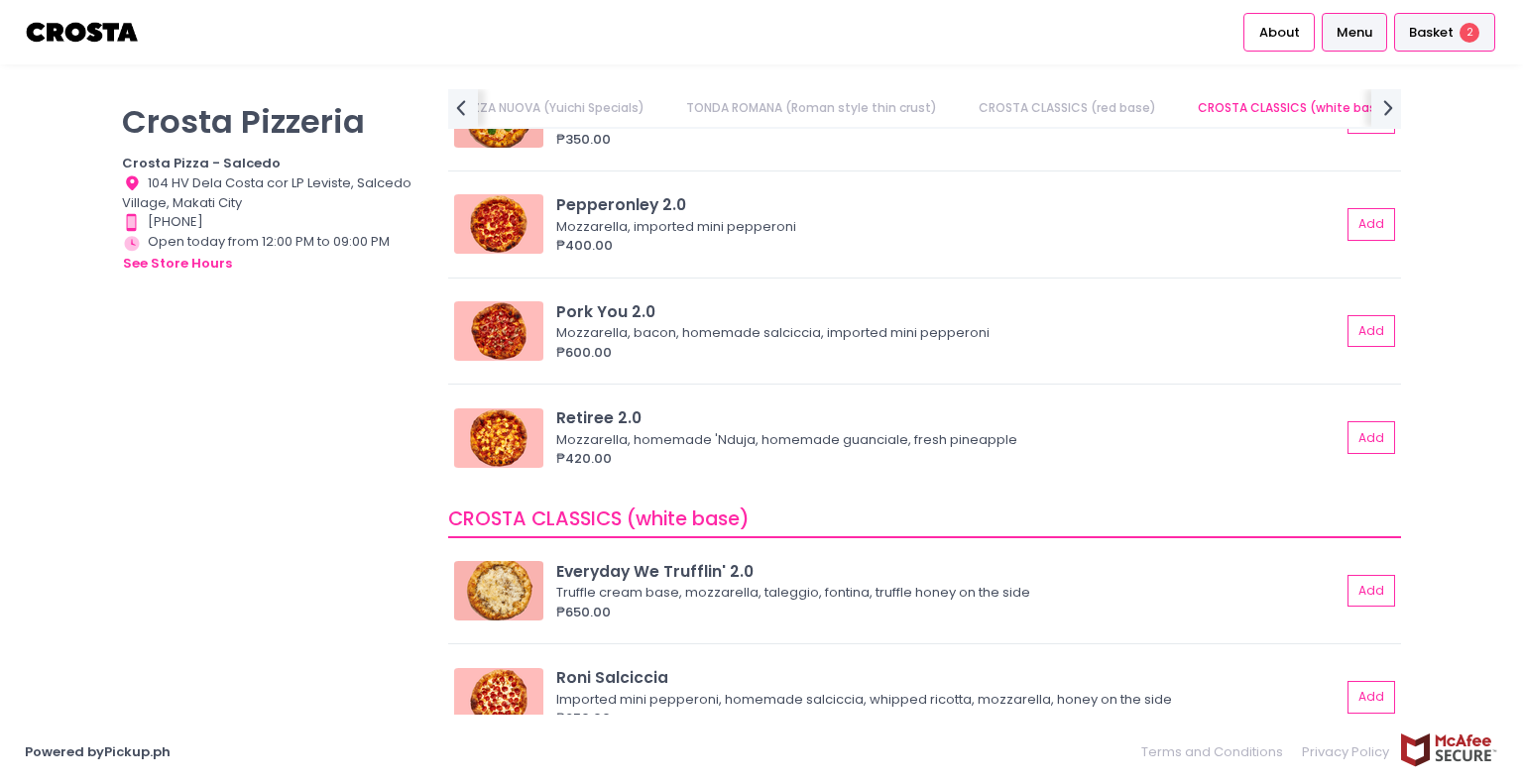 click on "Basket" at bounding box center [1431, 33] 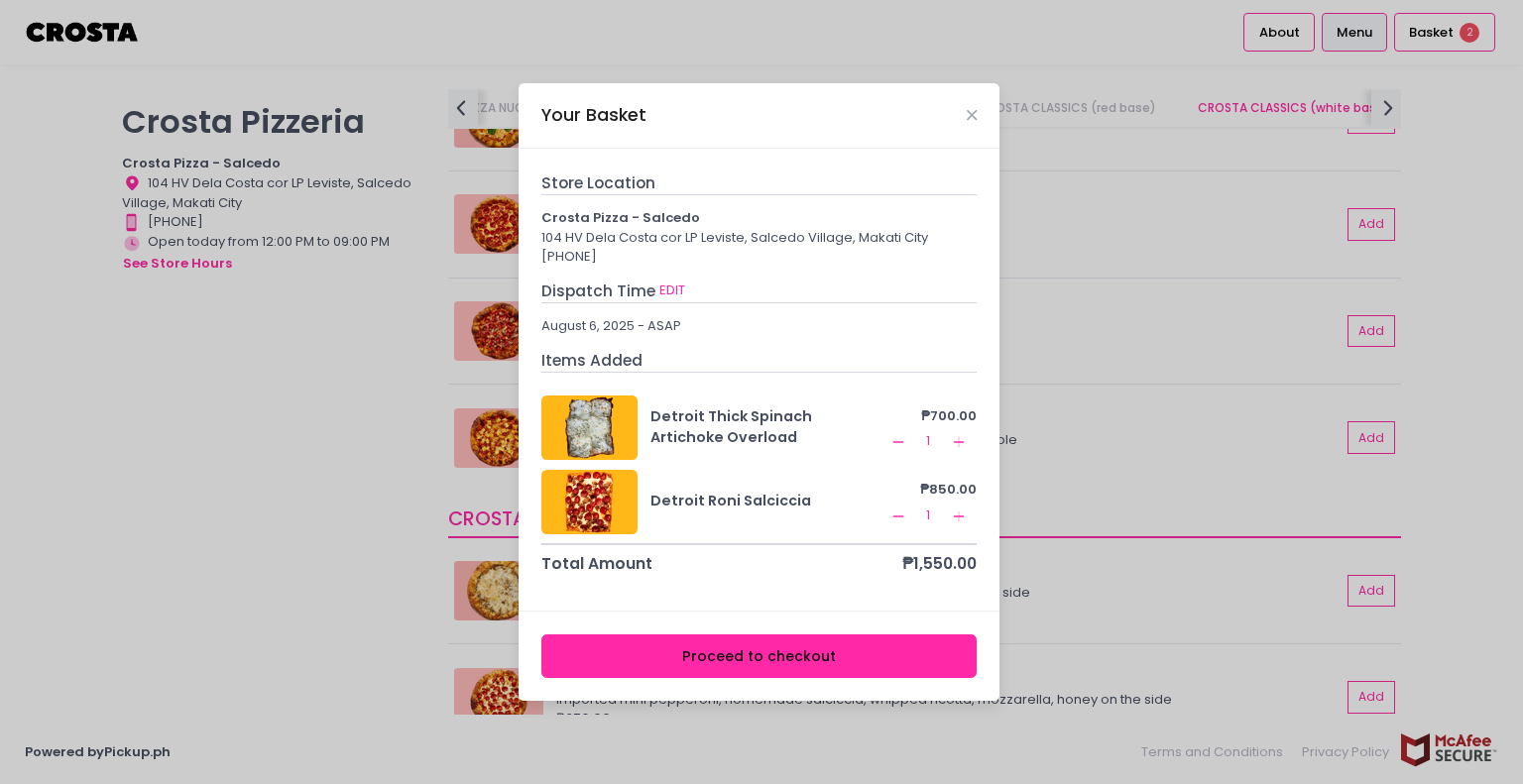 click on "Proceed to checkout" at bounding box center (760, 656) 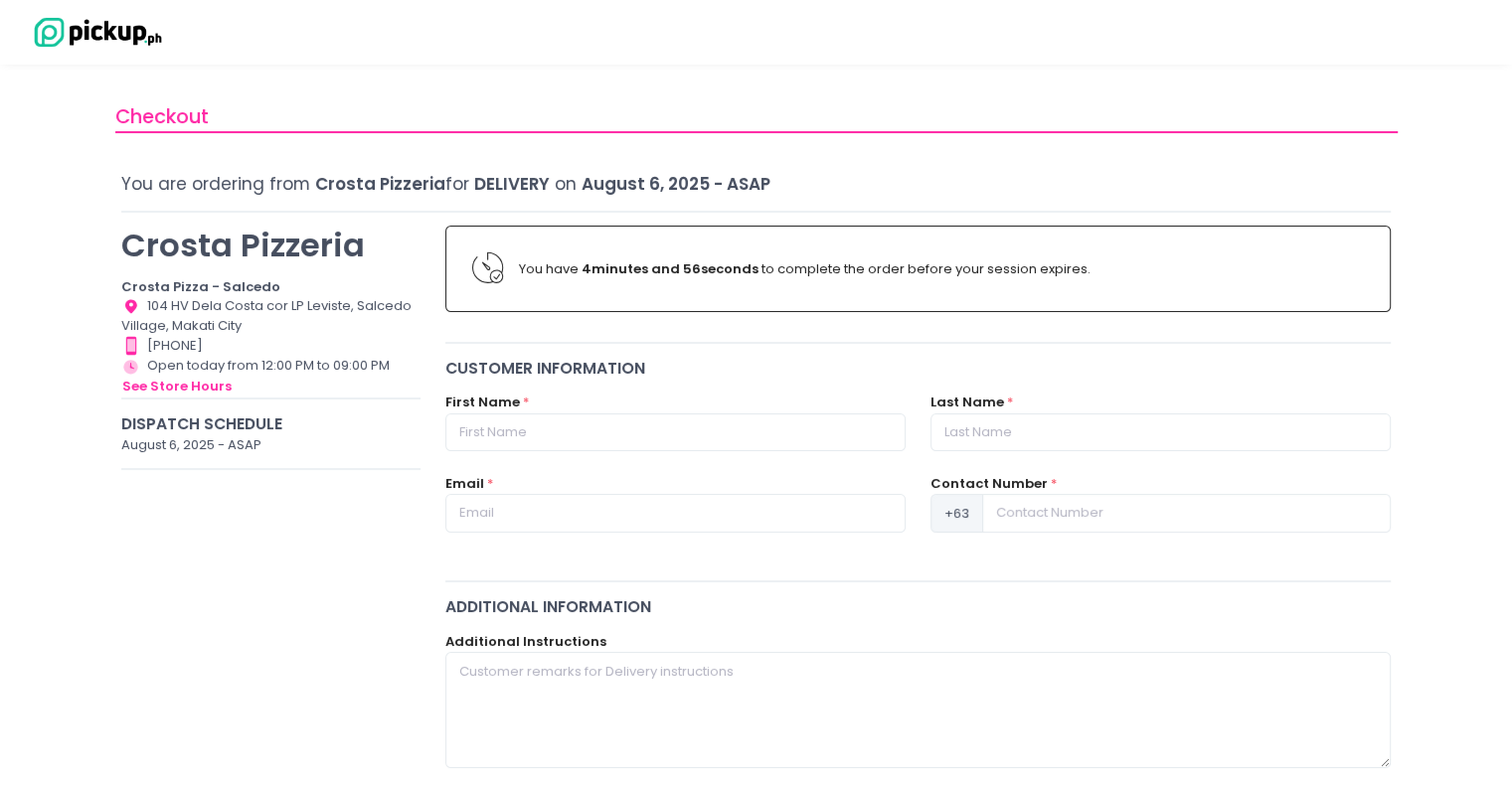 scroll, scrollTop: 46, scrollLeft: 0, axis: vertical 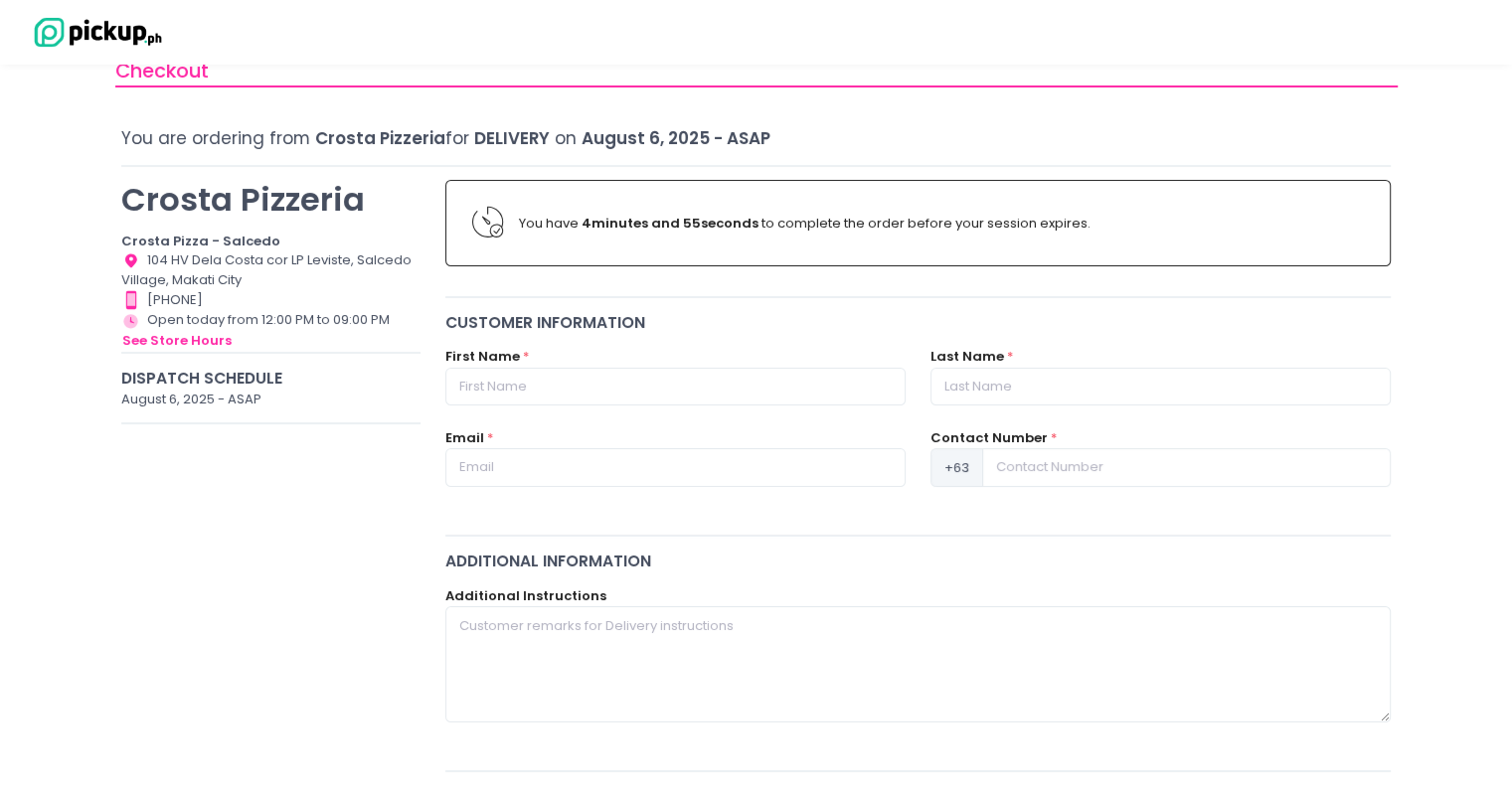 click on "First Name   *" at bounding box center [675, 376] 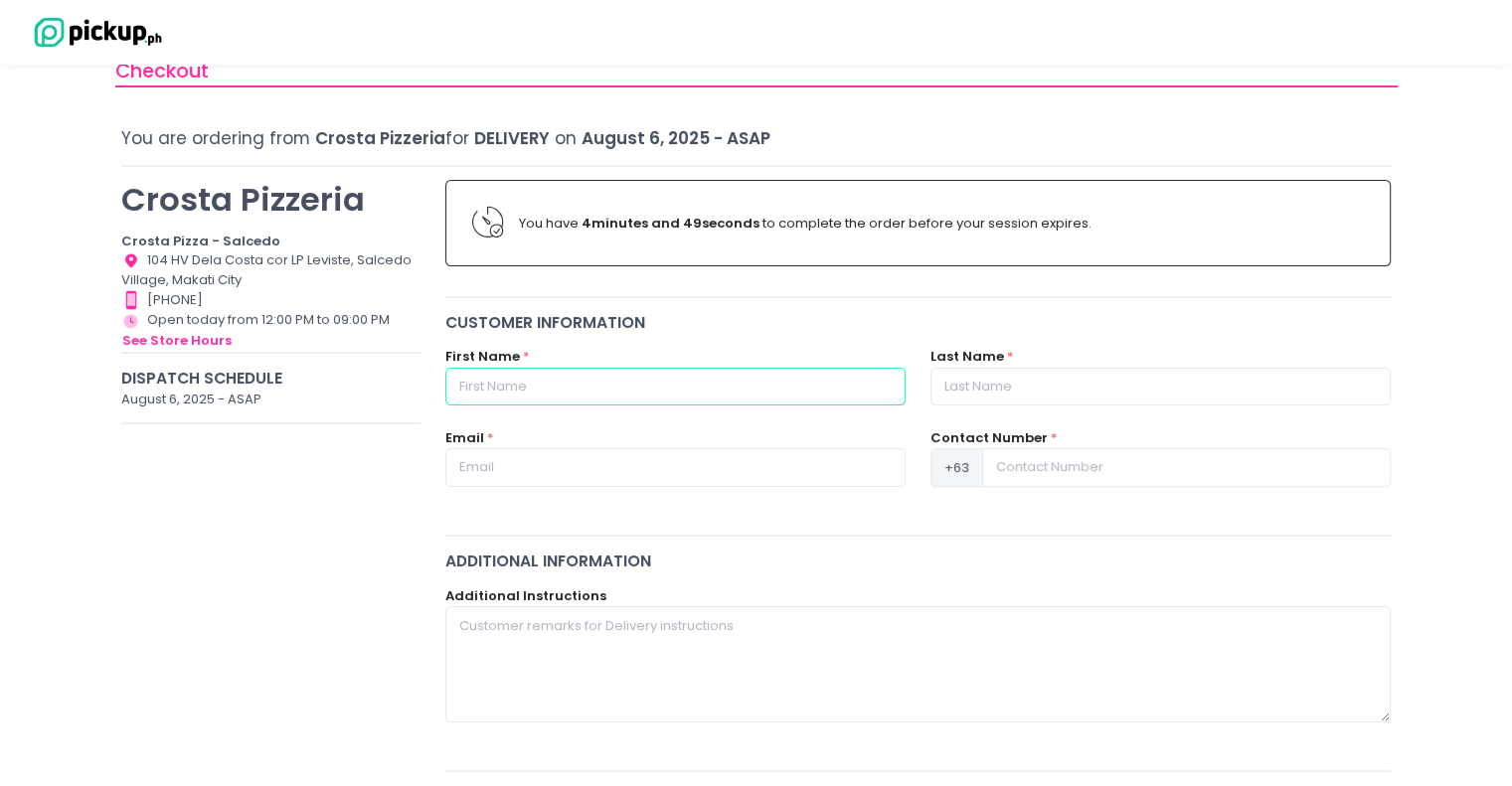 click at bounding box center (675, 387) 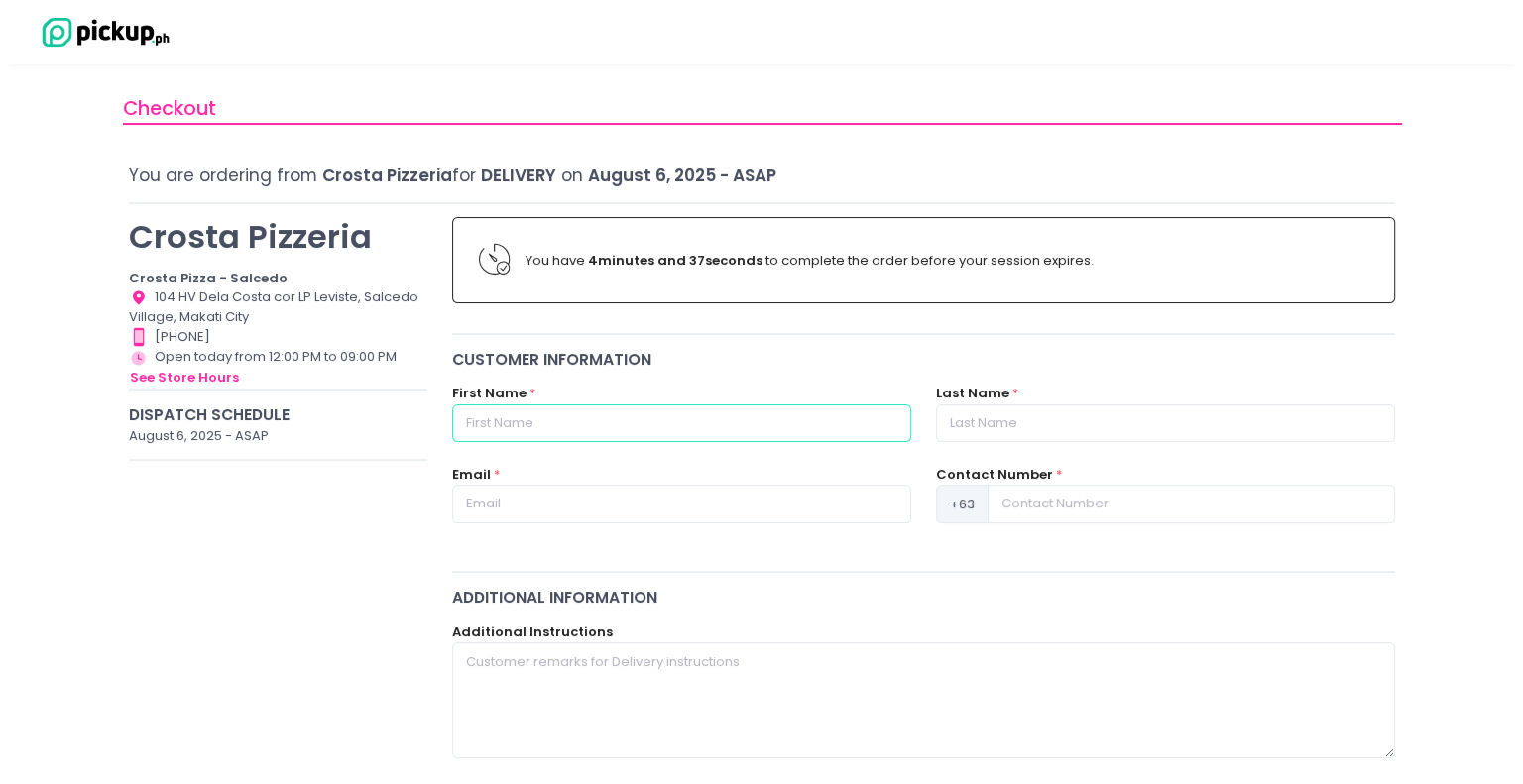 scroll, scrollTop: 0, scrollLeft: 0, axis: both 